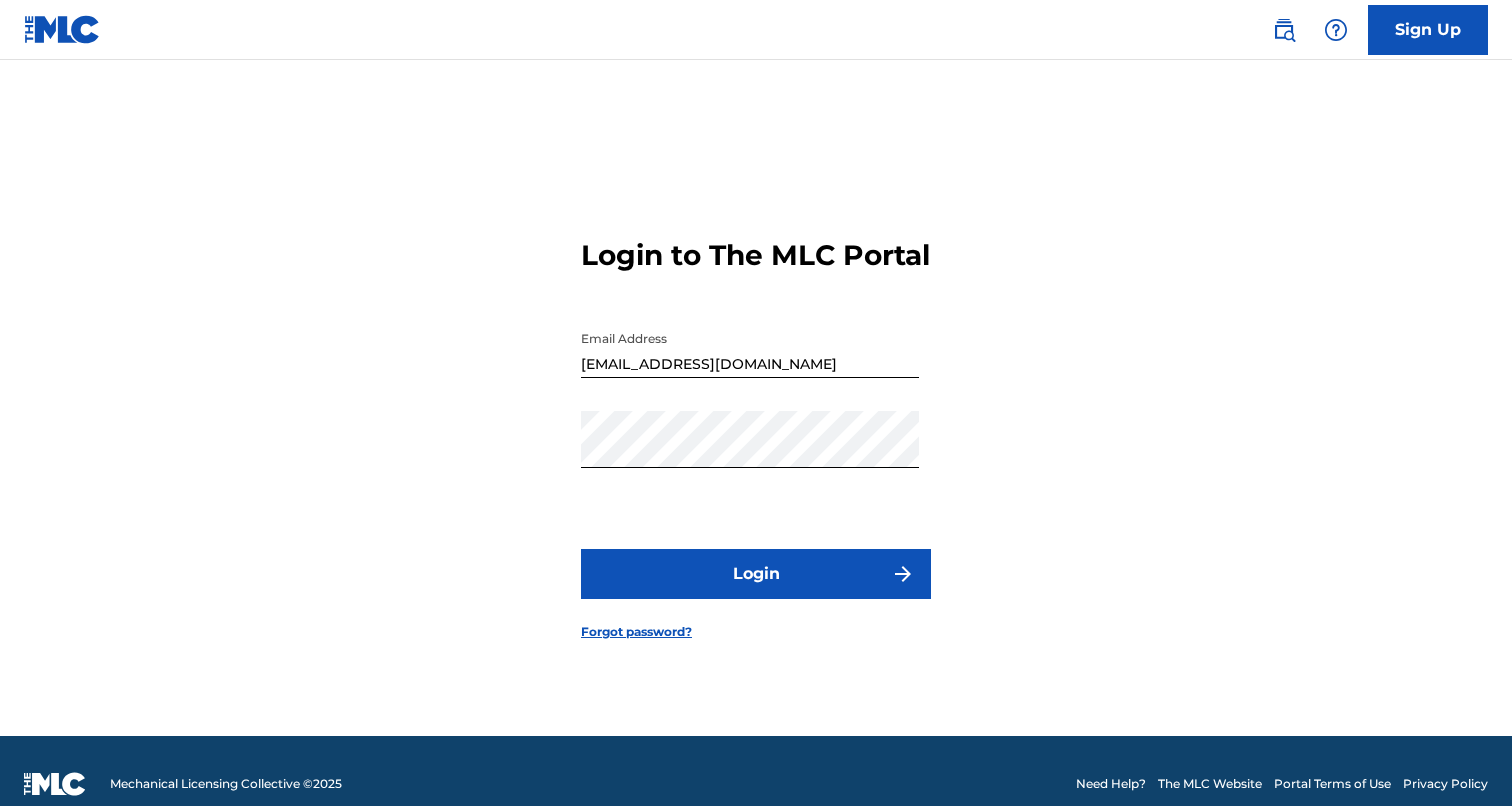 scroll, scrollTop: 0, scrollLeft: 0, axis: both 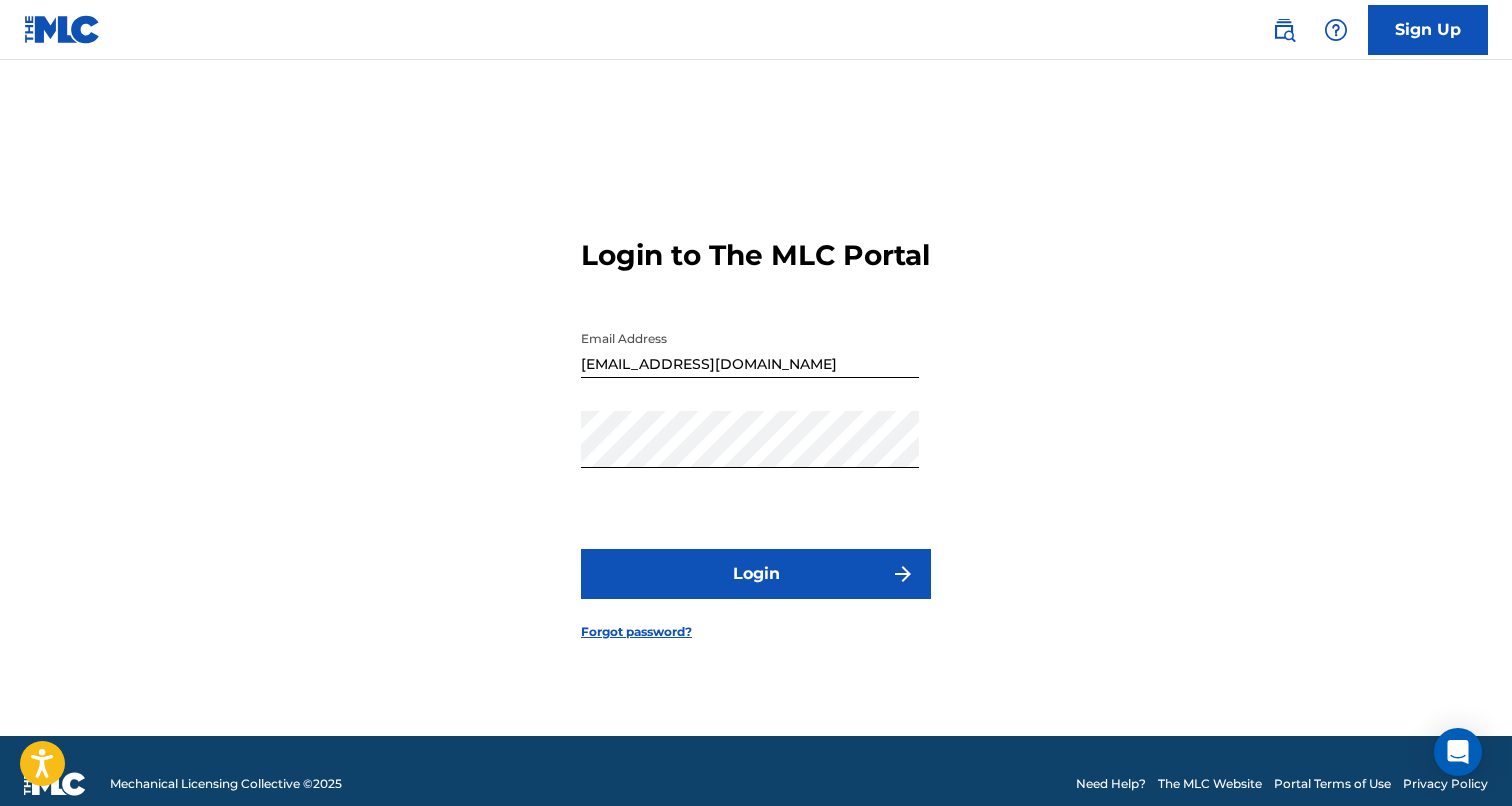 click on "Login" at bounding box center (756, 574) 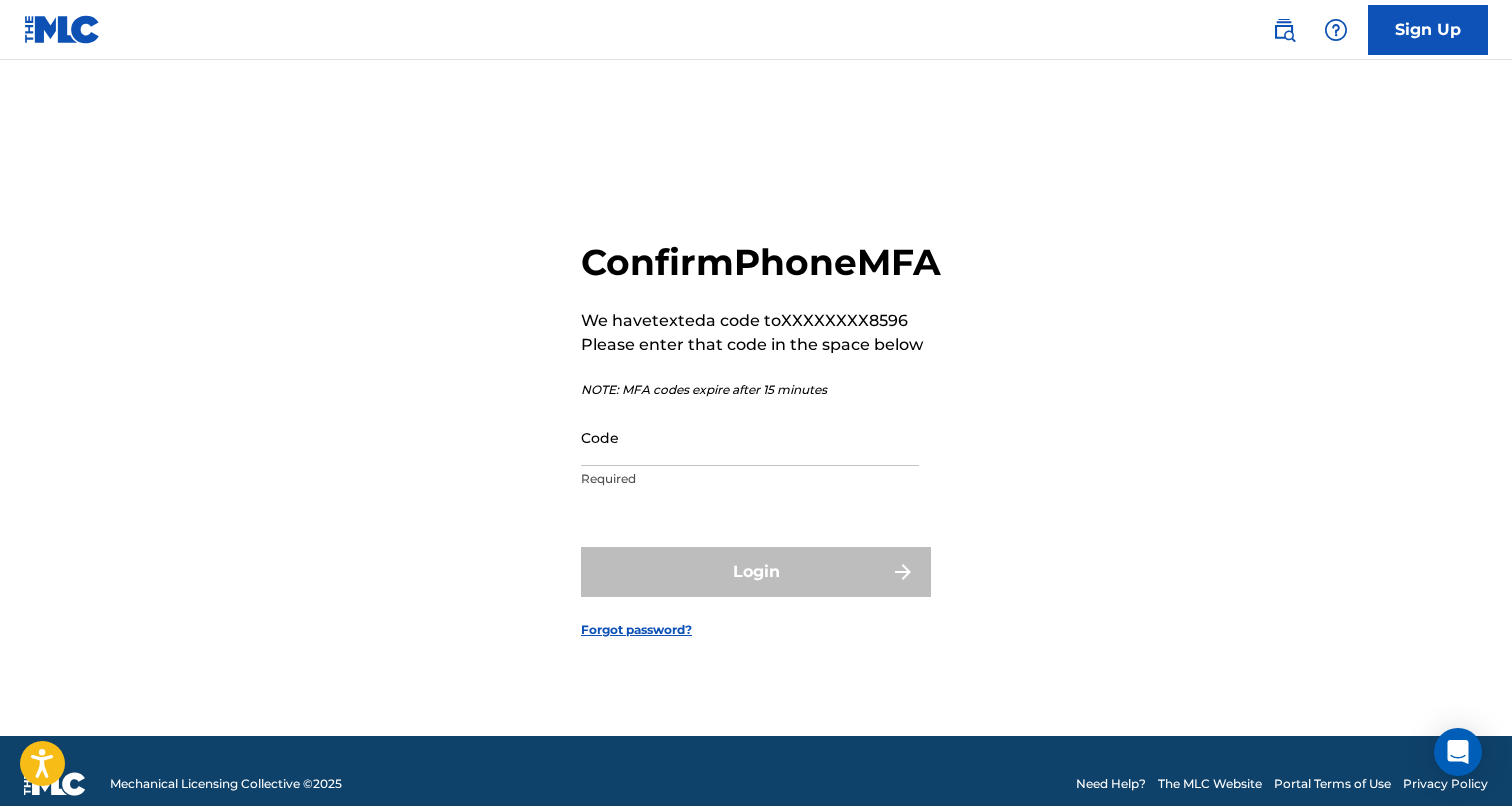 click on "Code" at bounding box center [750, 437] 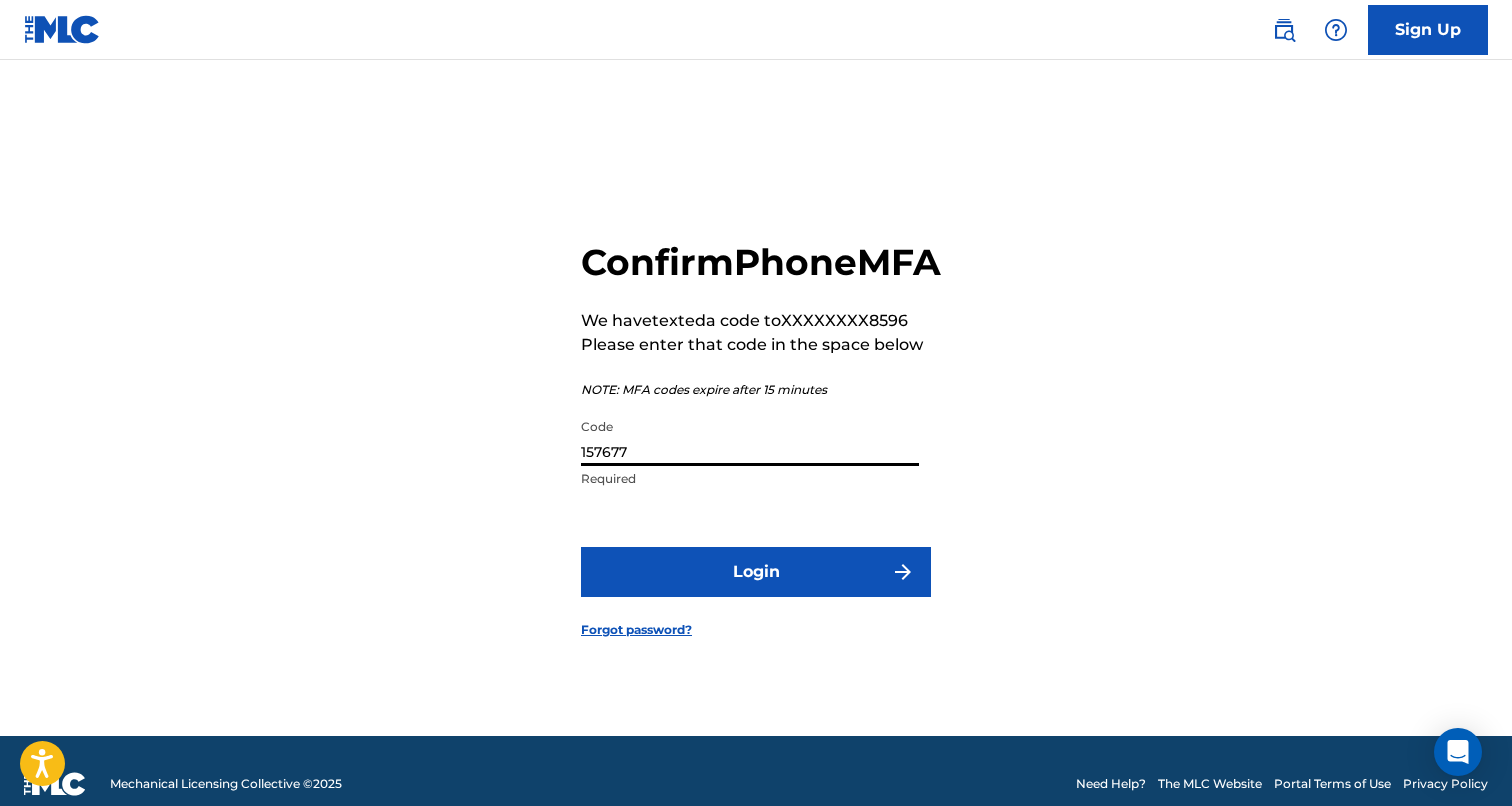 type on "157677" 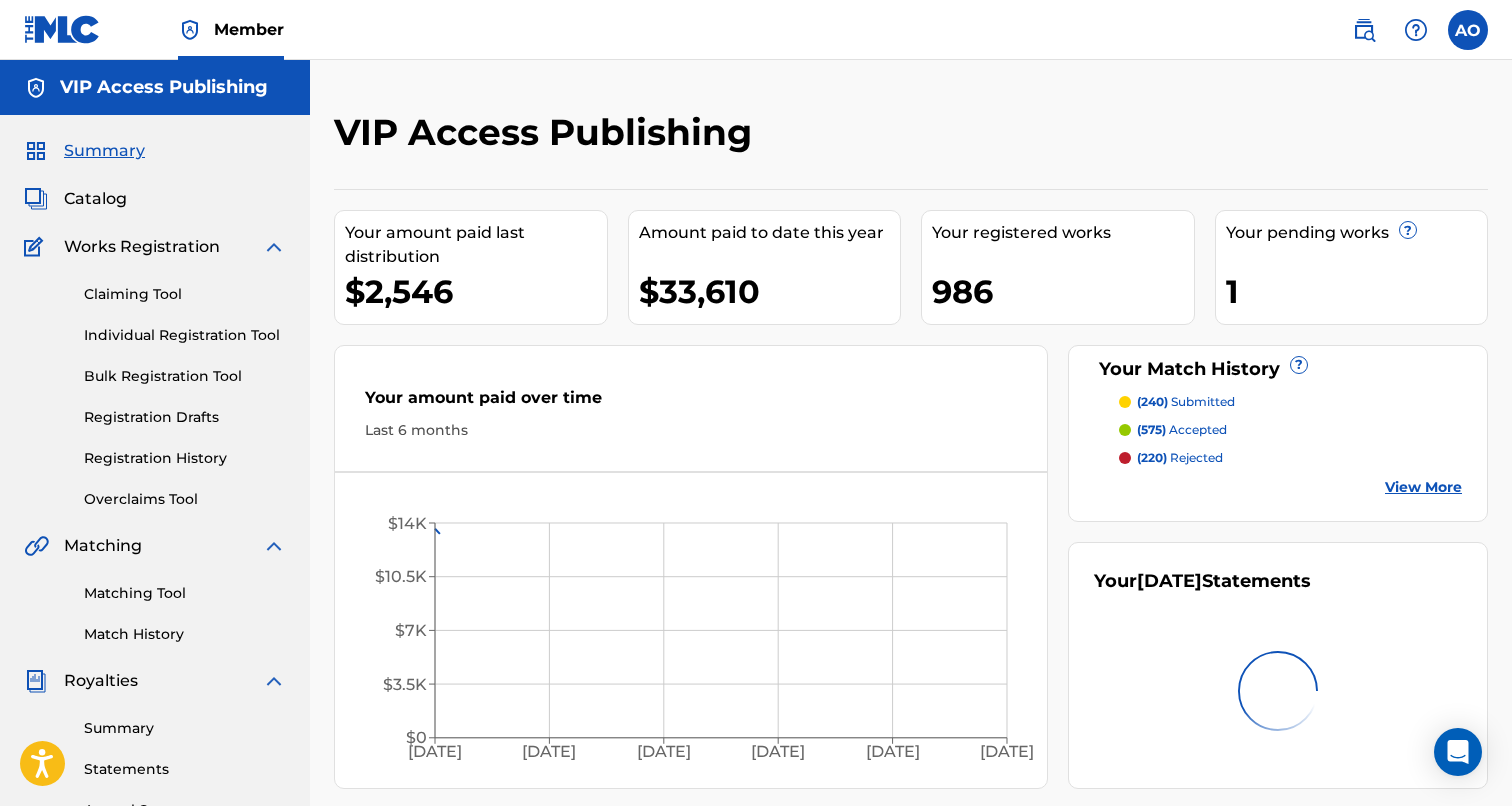 scroll, scrollTop: 0, scrollLeft: 0, axis: both 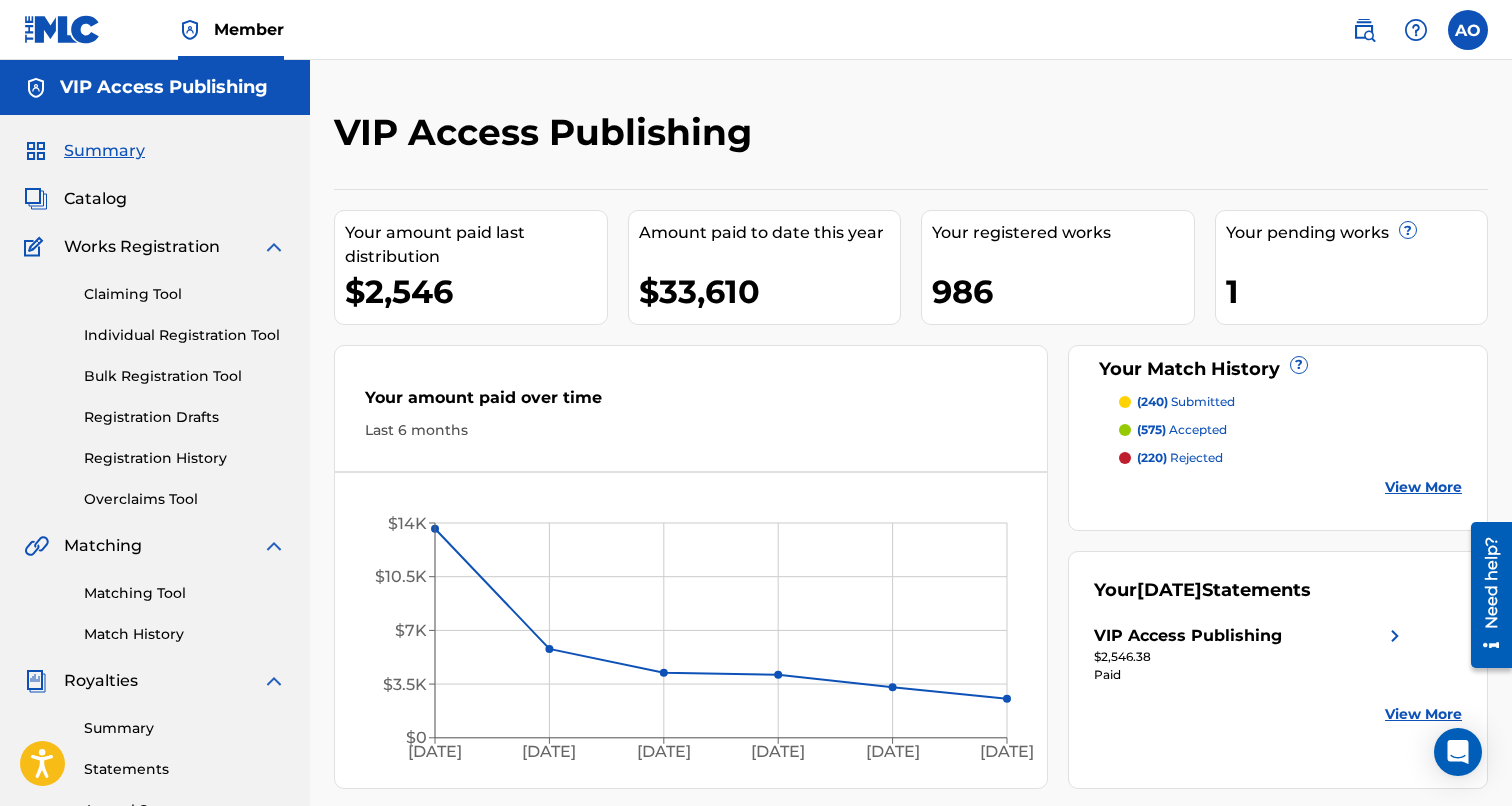 click on "Registration History" at bounding box center [185, 458] 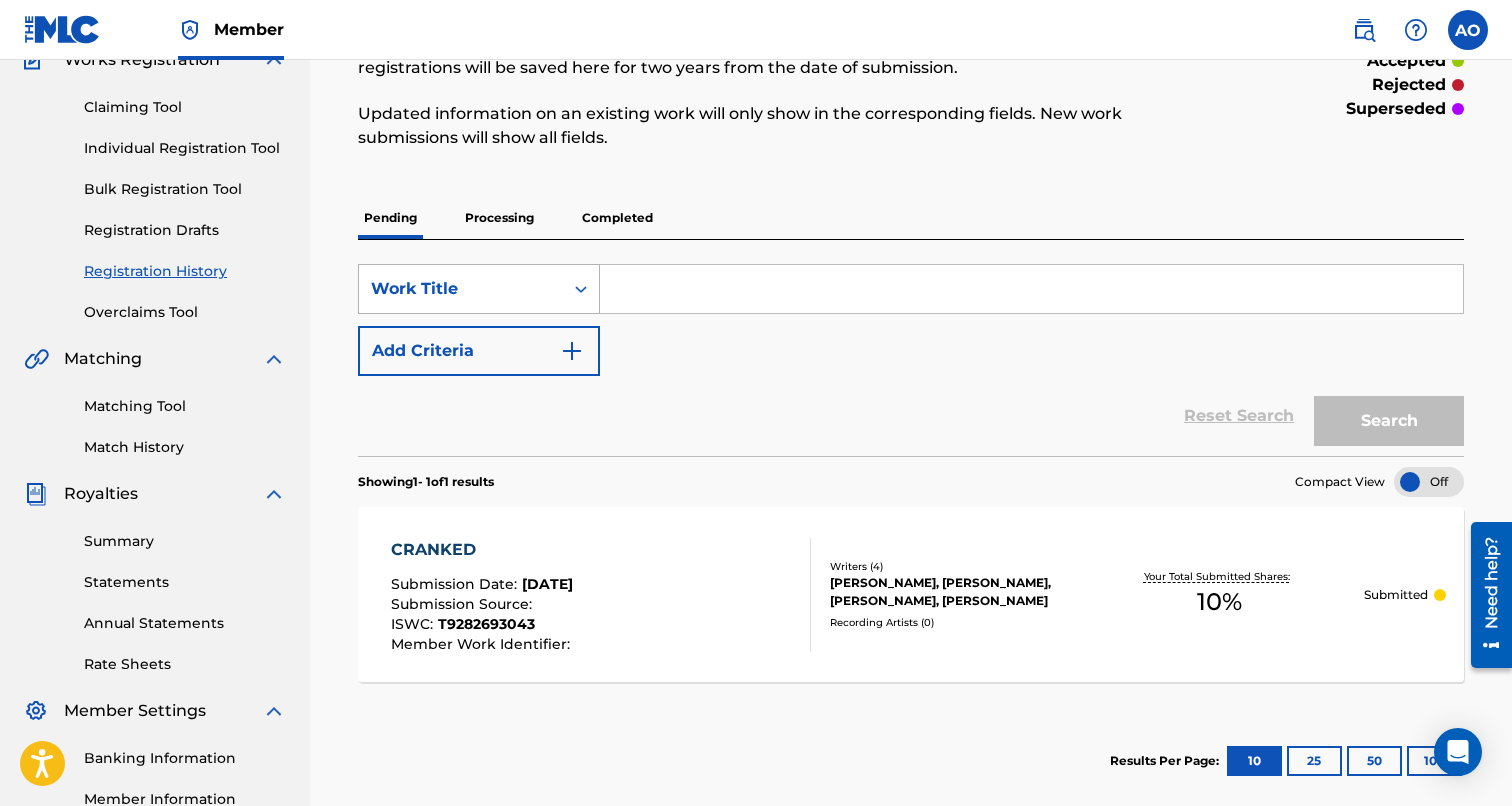 scroll, scrollTop: 190, scrollLeft: 0, axis: vertical 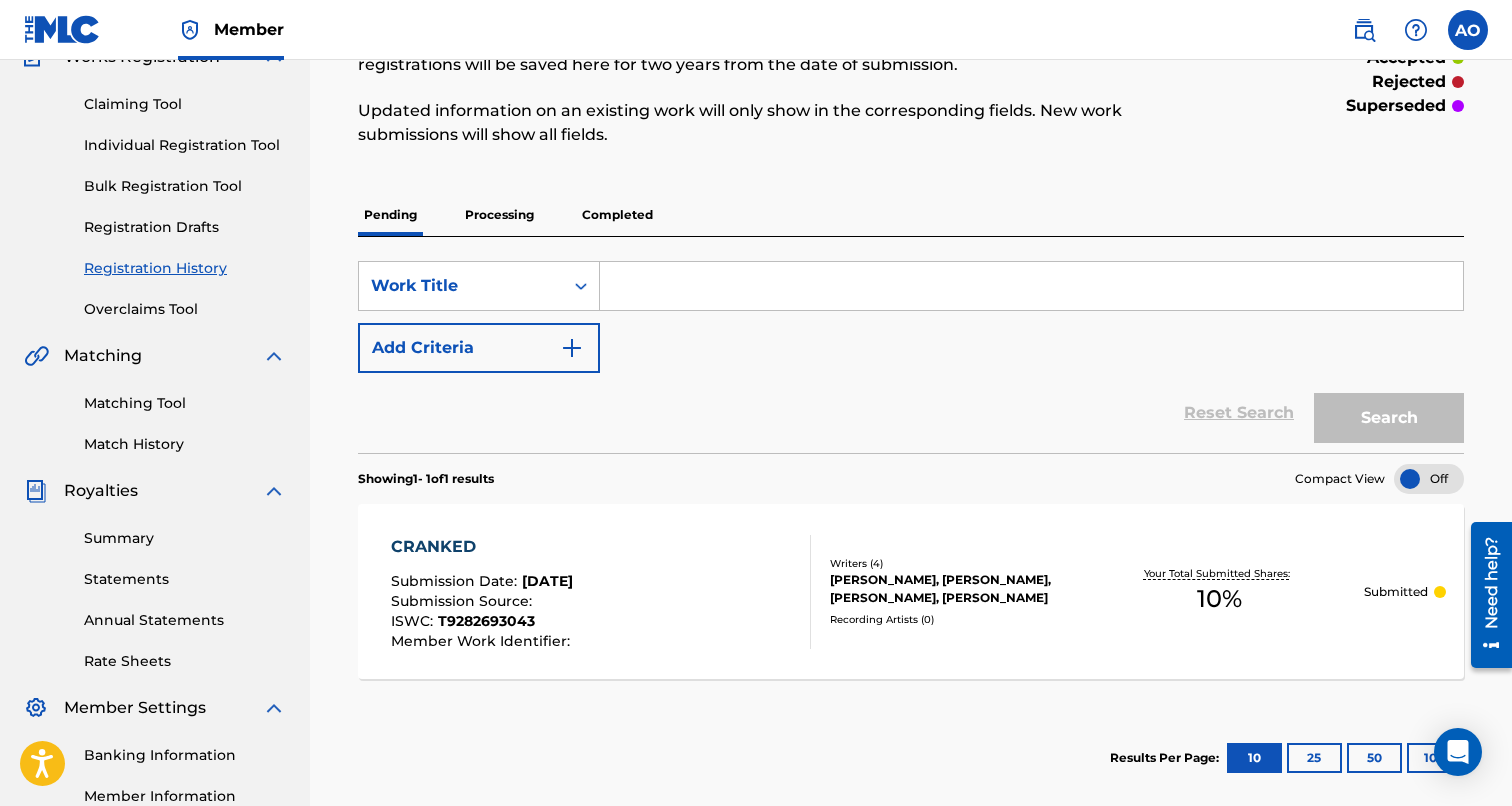 click on "CRANKED" at bounding box center (483, 547) 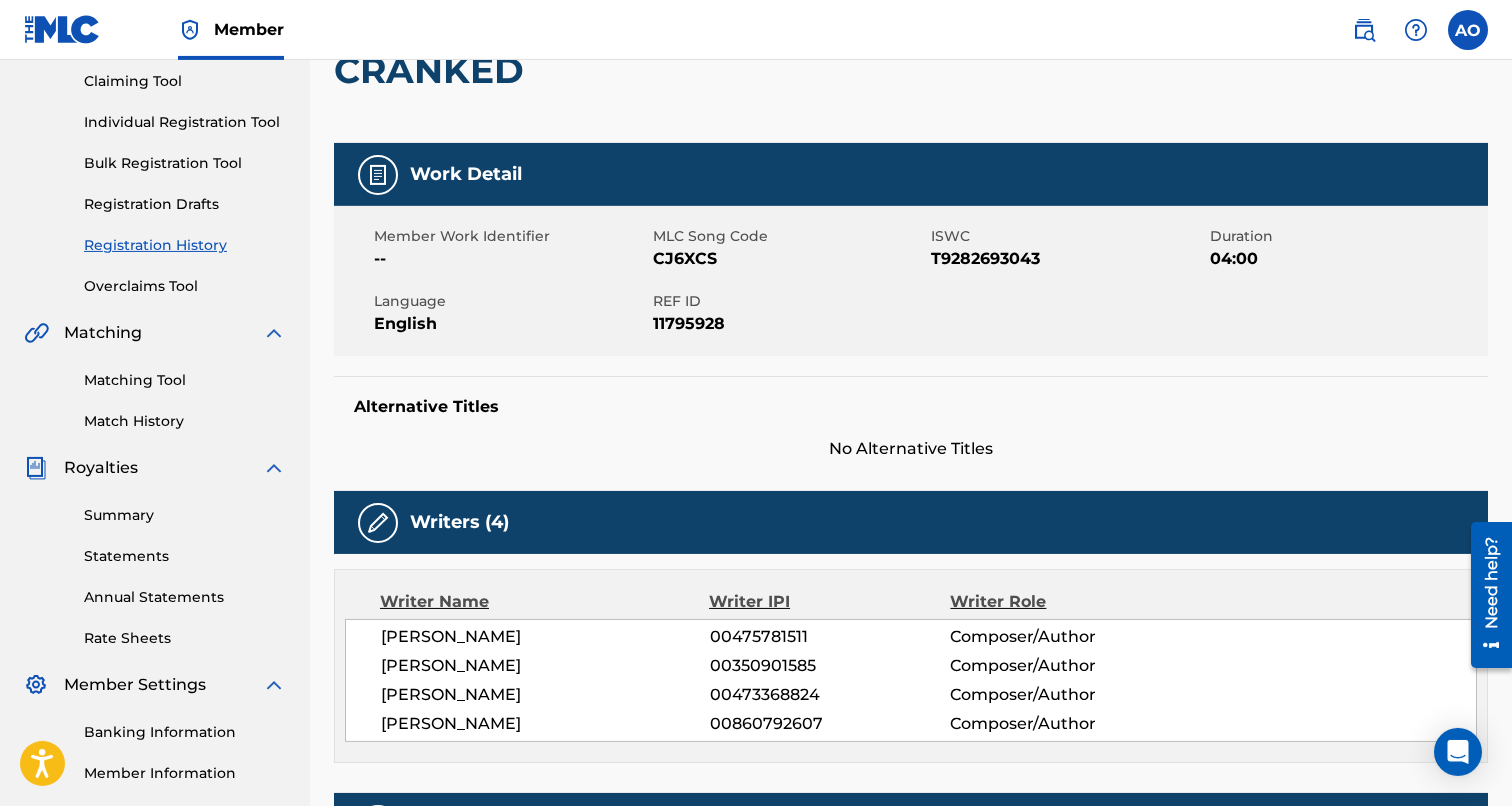 scroll, scrollTop: 192, scrollLeft: 0, axis: vertical 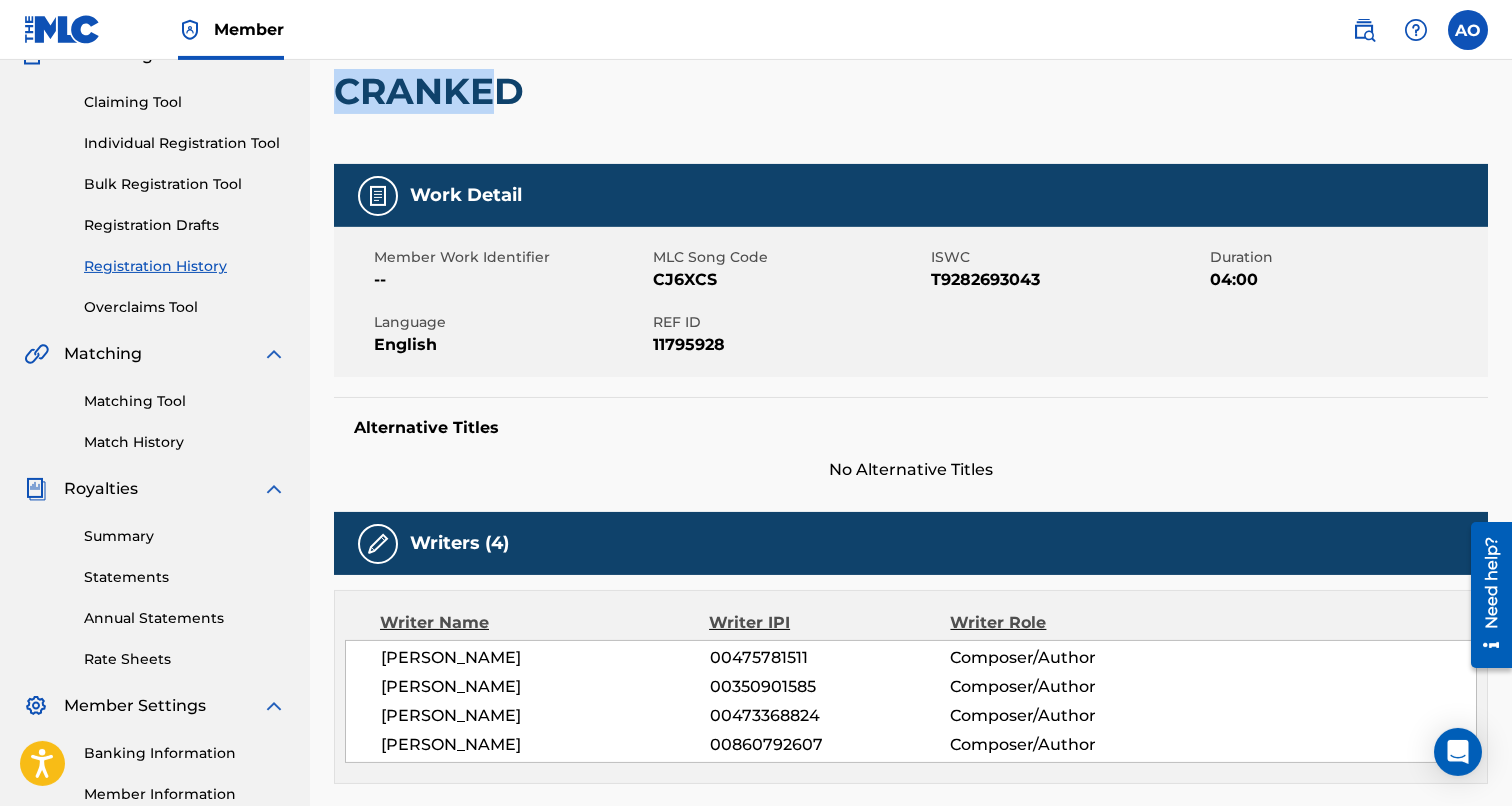 drag, startPoint x: 344, startPoint y: 95, endPoint x: 494, endPoint y: 78, distance: 150.96027 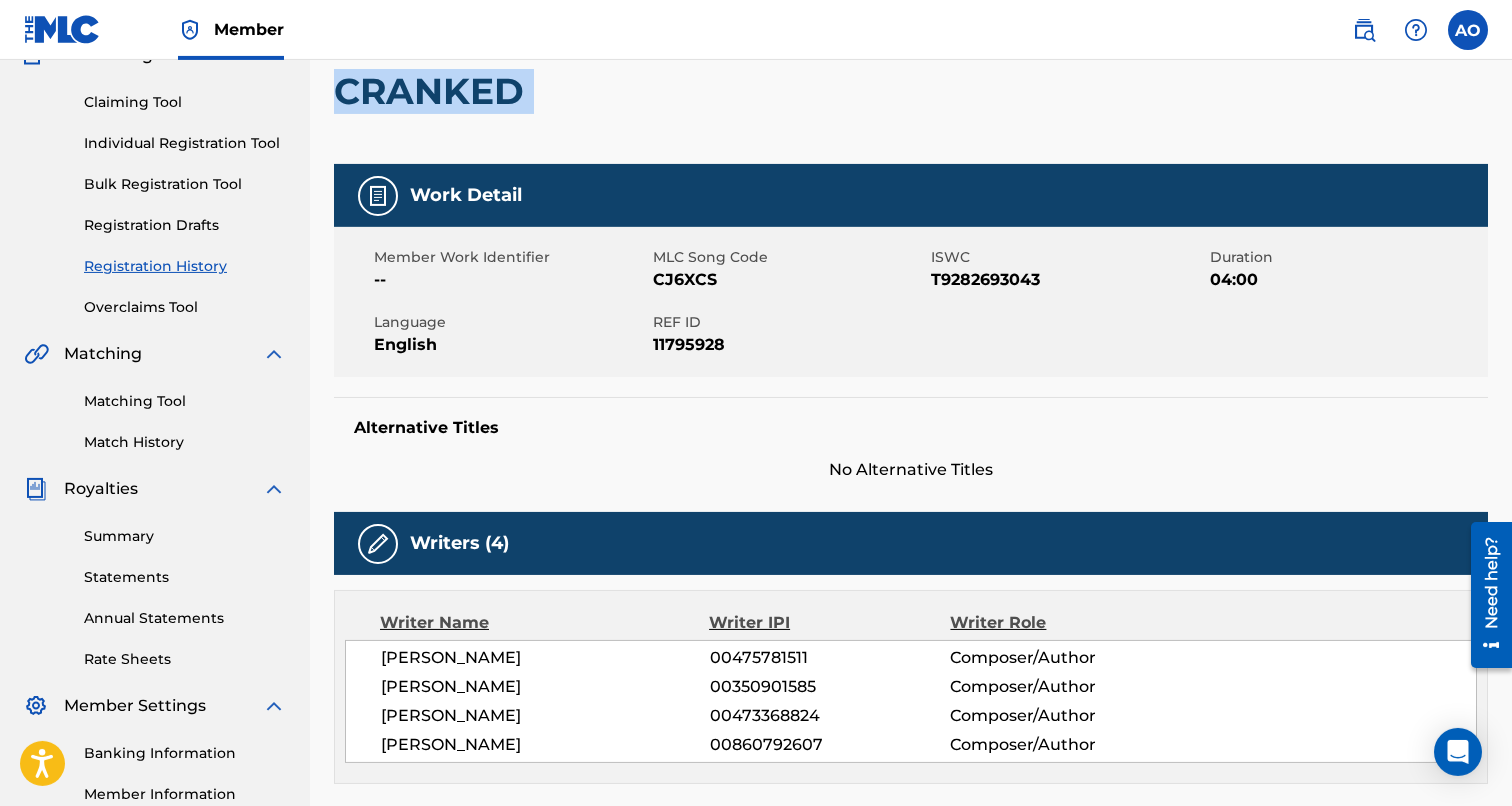 drag, startPoint x: 541, startPoint y: 88, endPoint x: 314, endPoint y: 89, distance: 227.0022 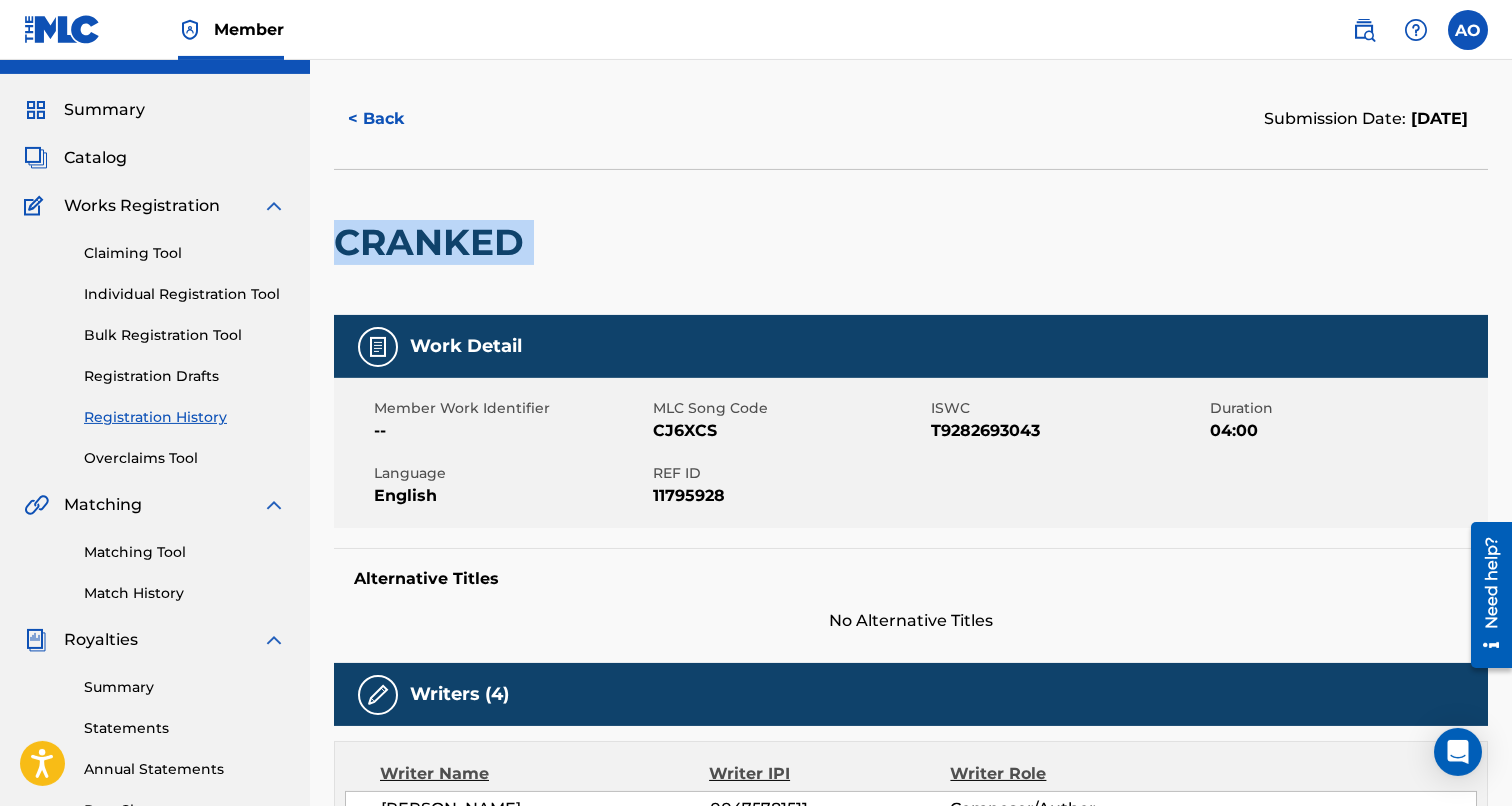 scroll, scrollTop: 0, scrollLeft: 0, axis: both 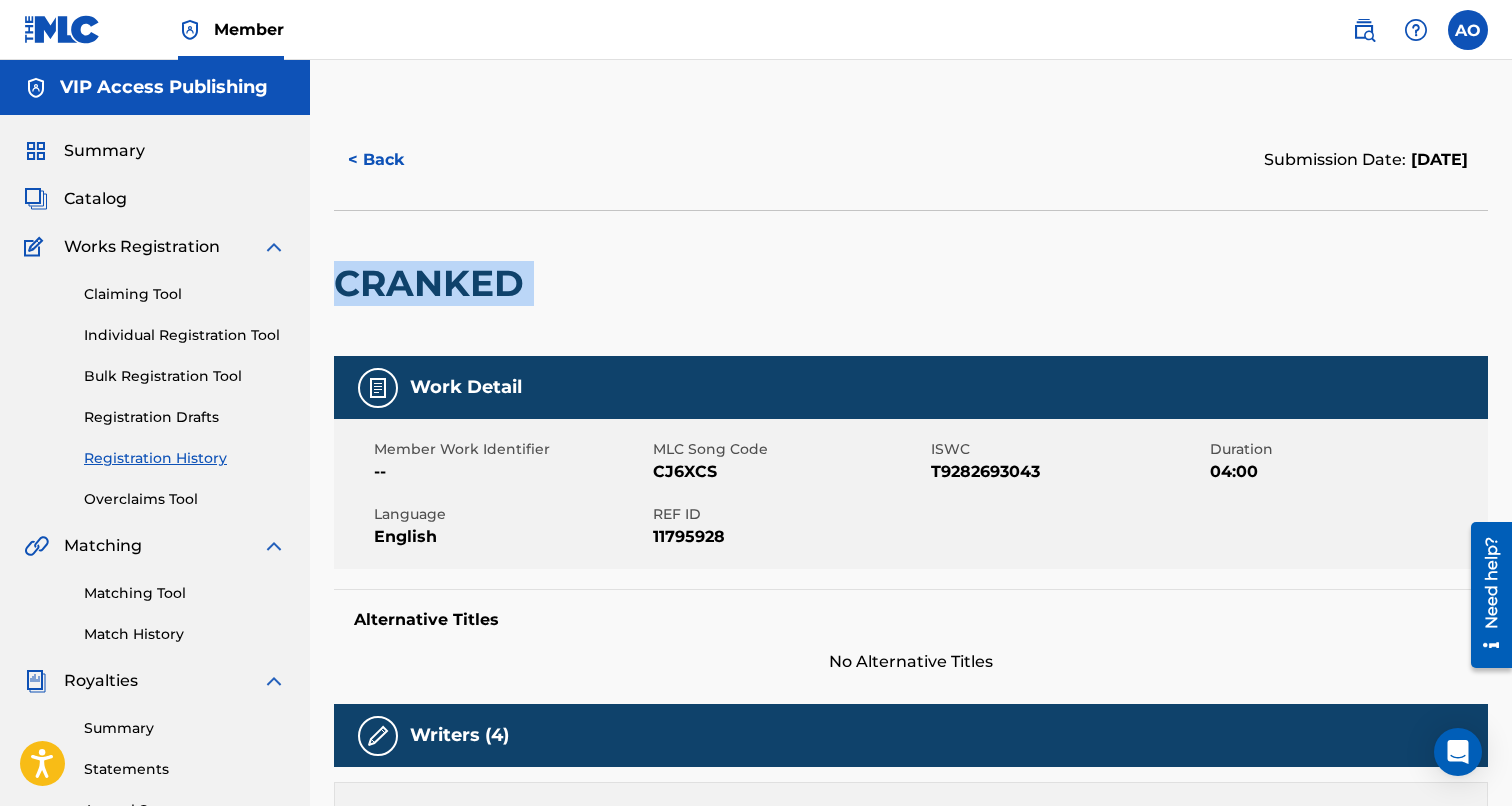 click on "Catalog" at bounding box center [95, 199] 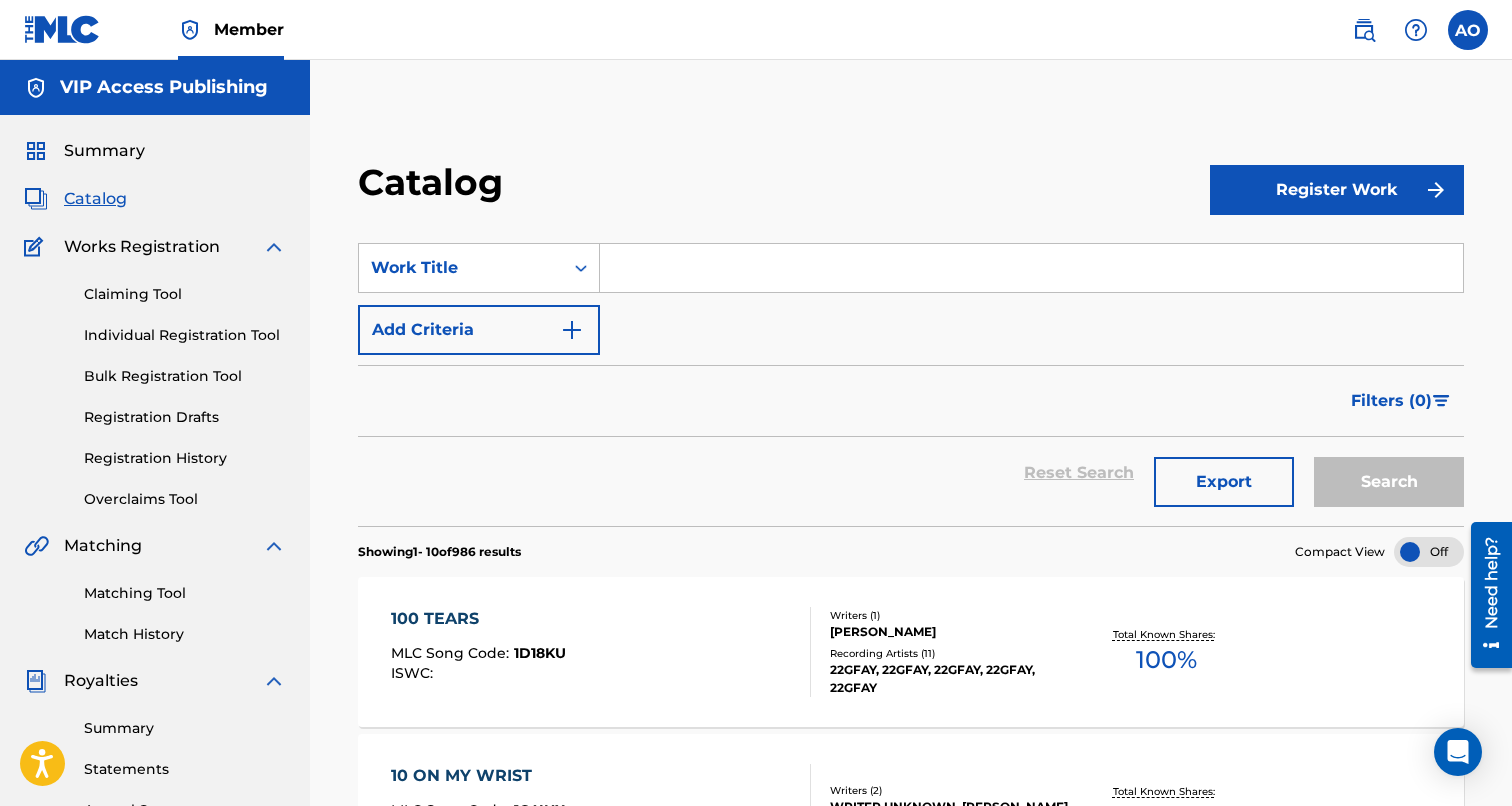 click at bounding box center (1031, 268) 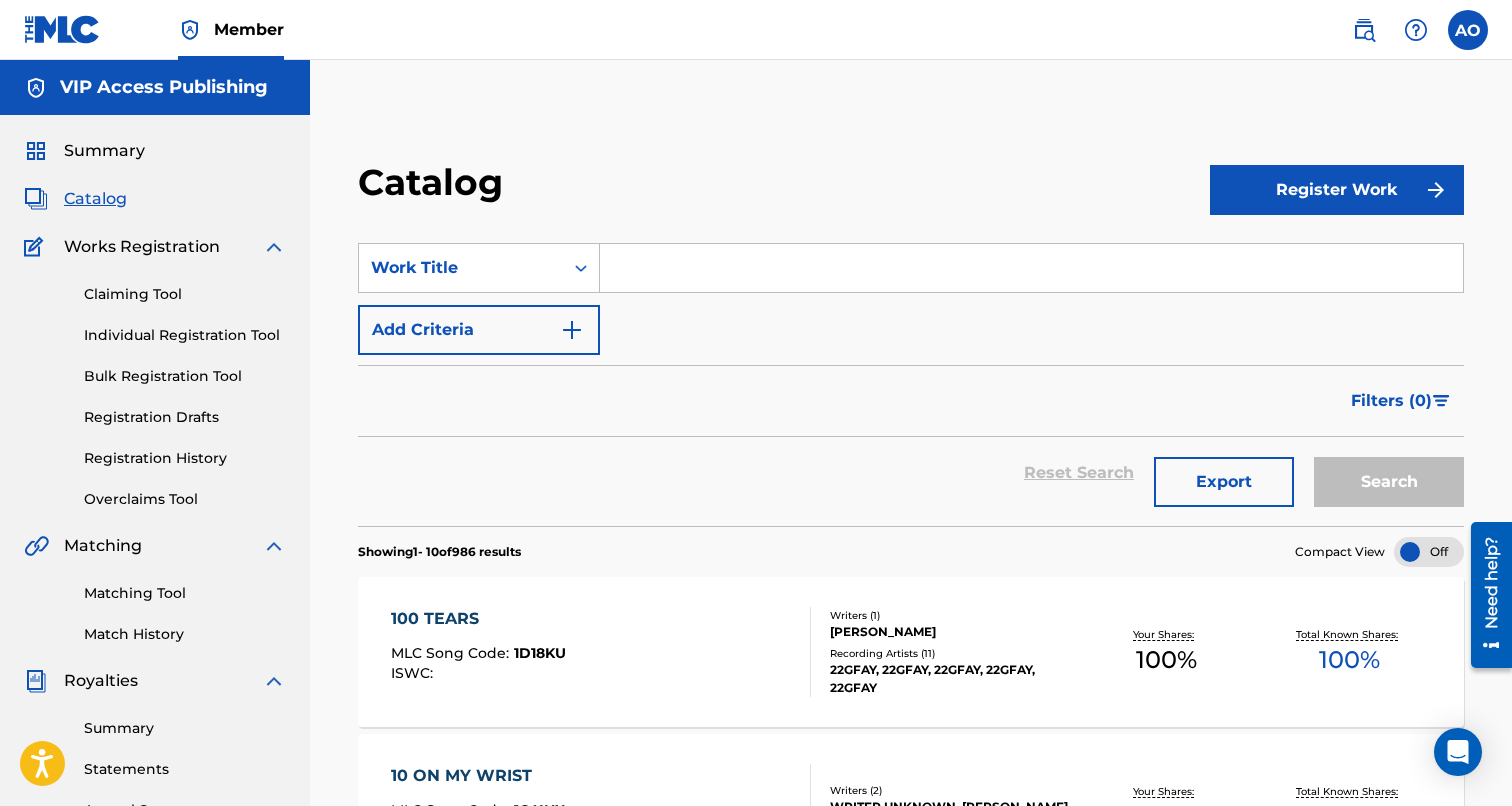 paste on "CRANKED" 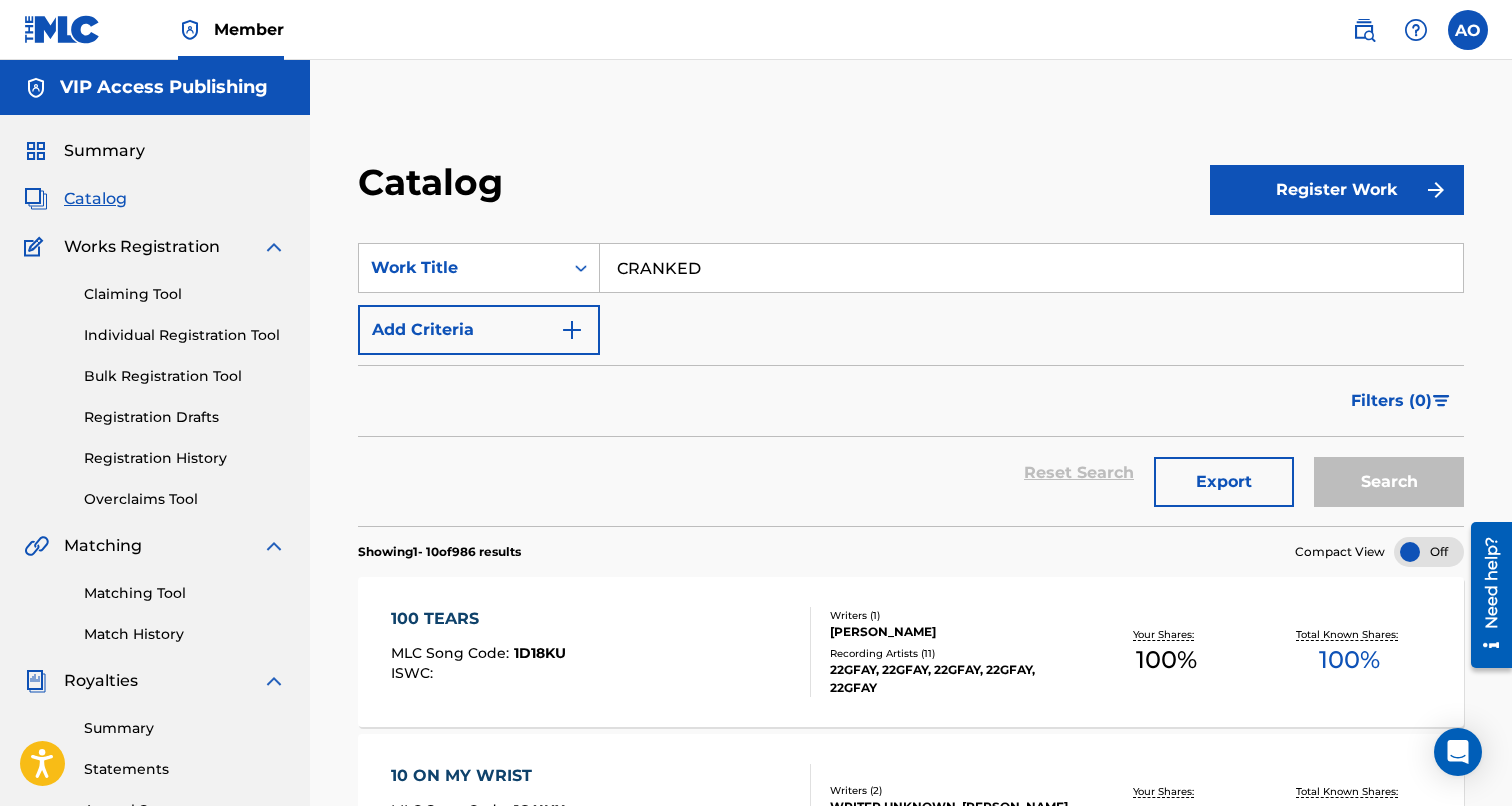 type on "CRANKED" 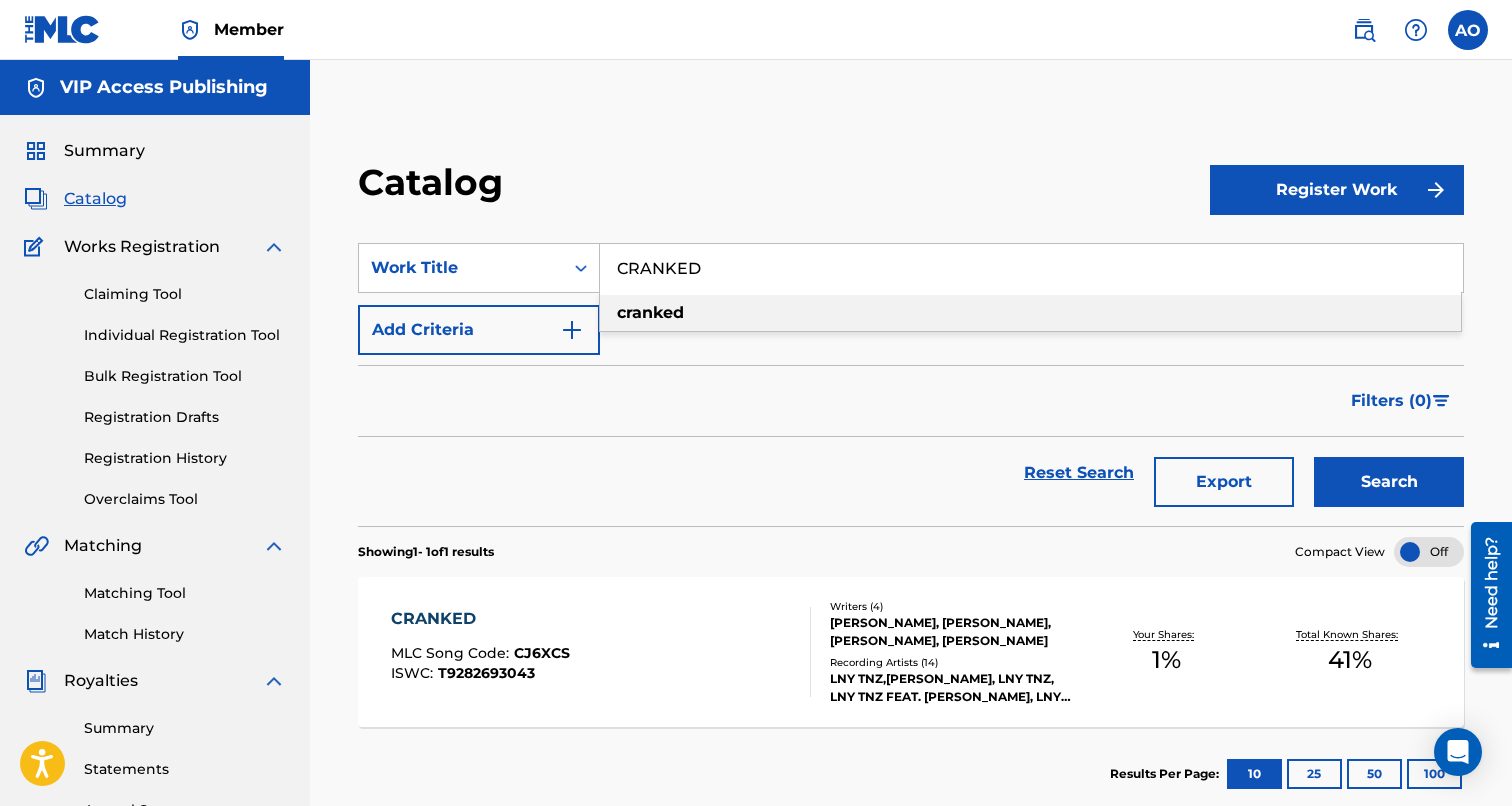 click on "CRANKED" at bounding box center (480, 619) 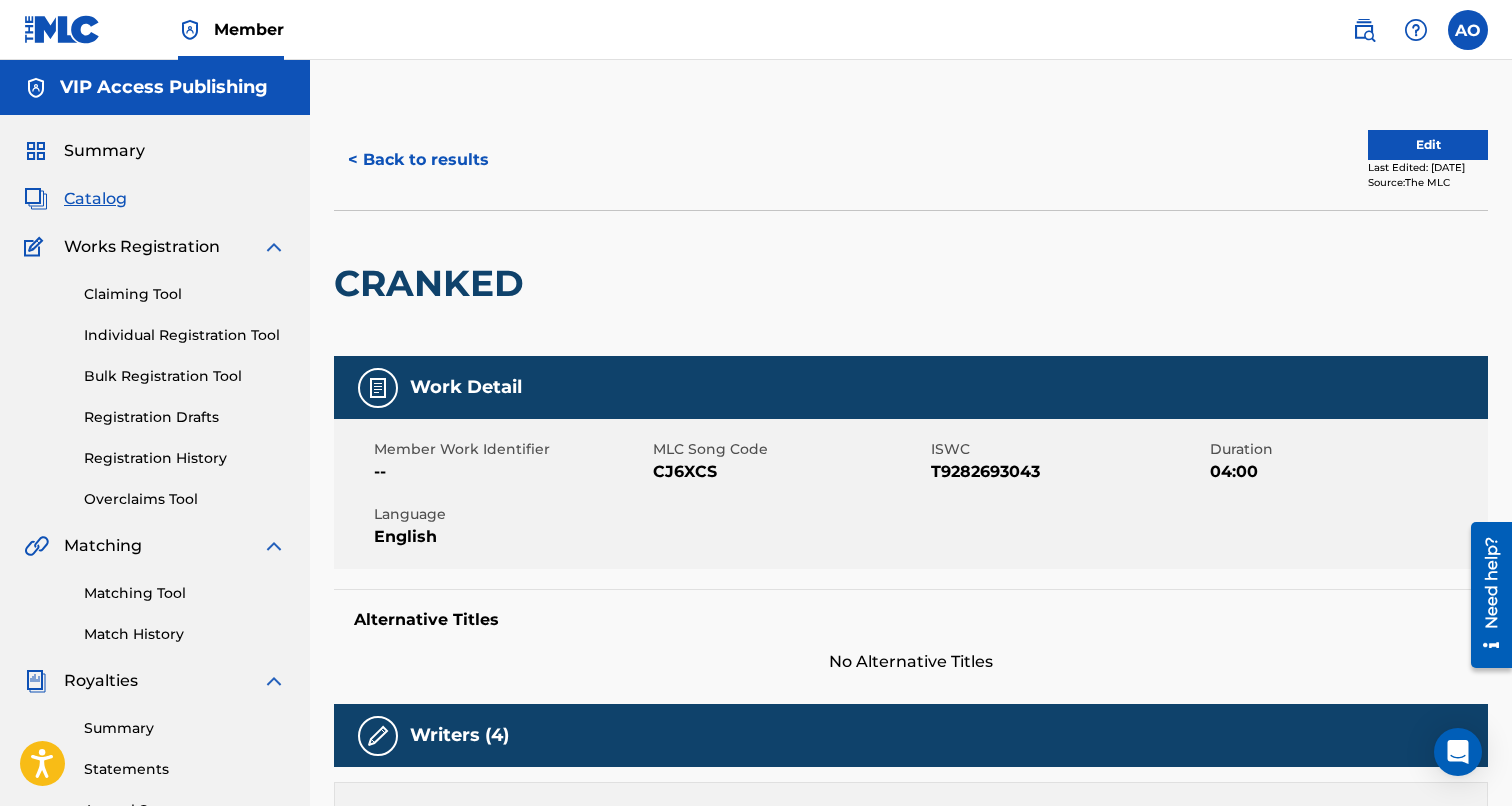 click on "< Back to results" at bounding box center [418, 160] 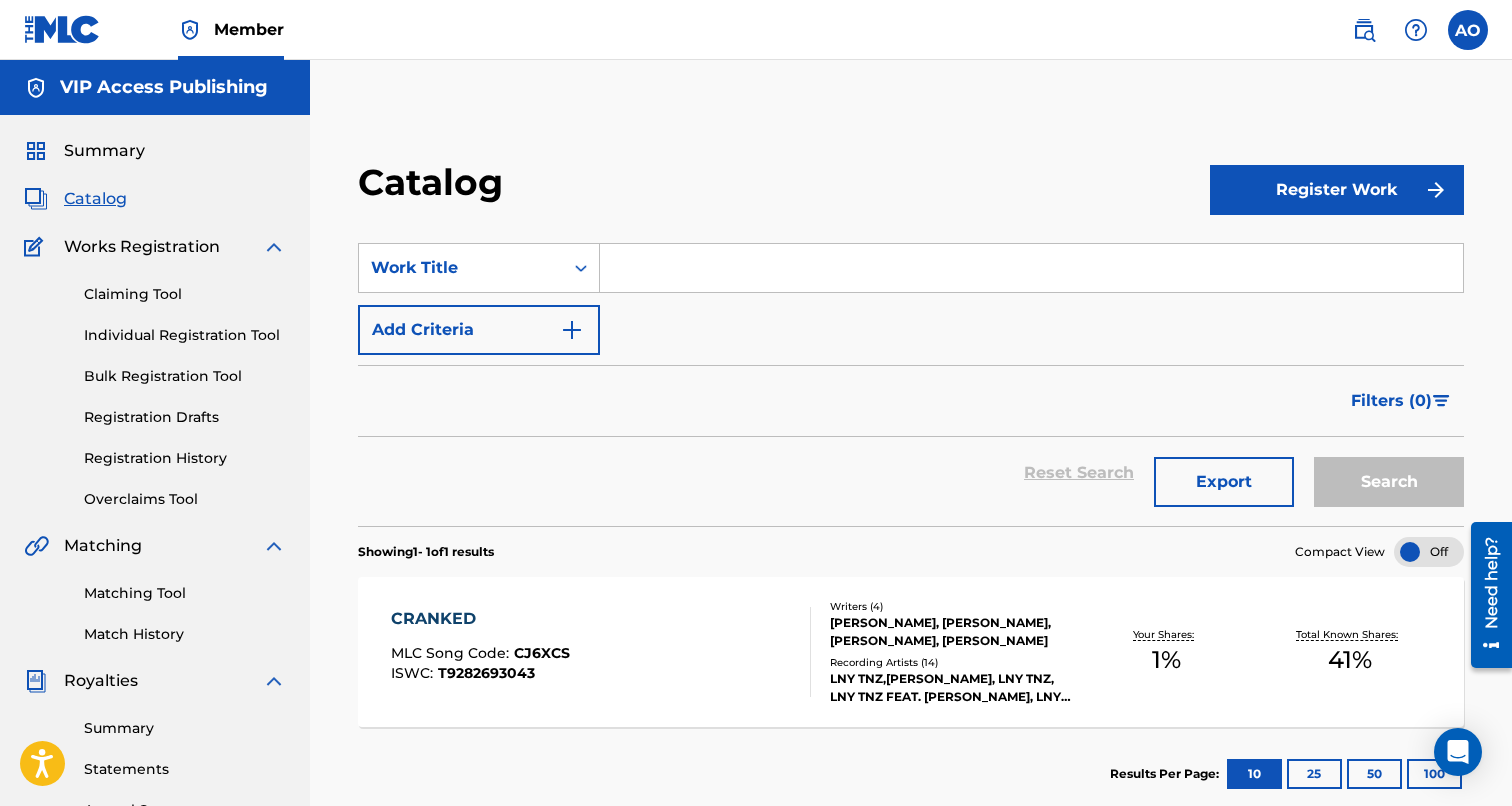 click on "Summary" at bounding box center [185, 728] 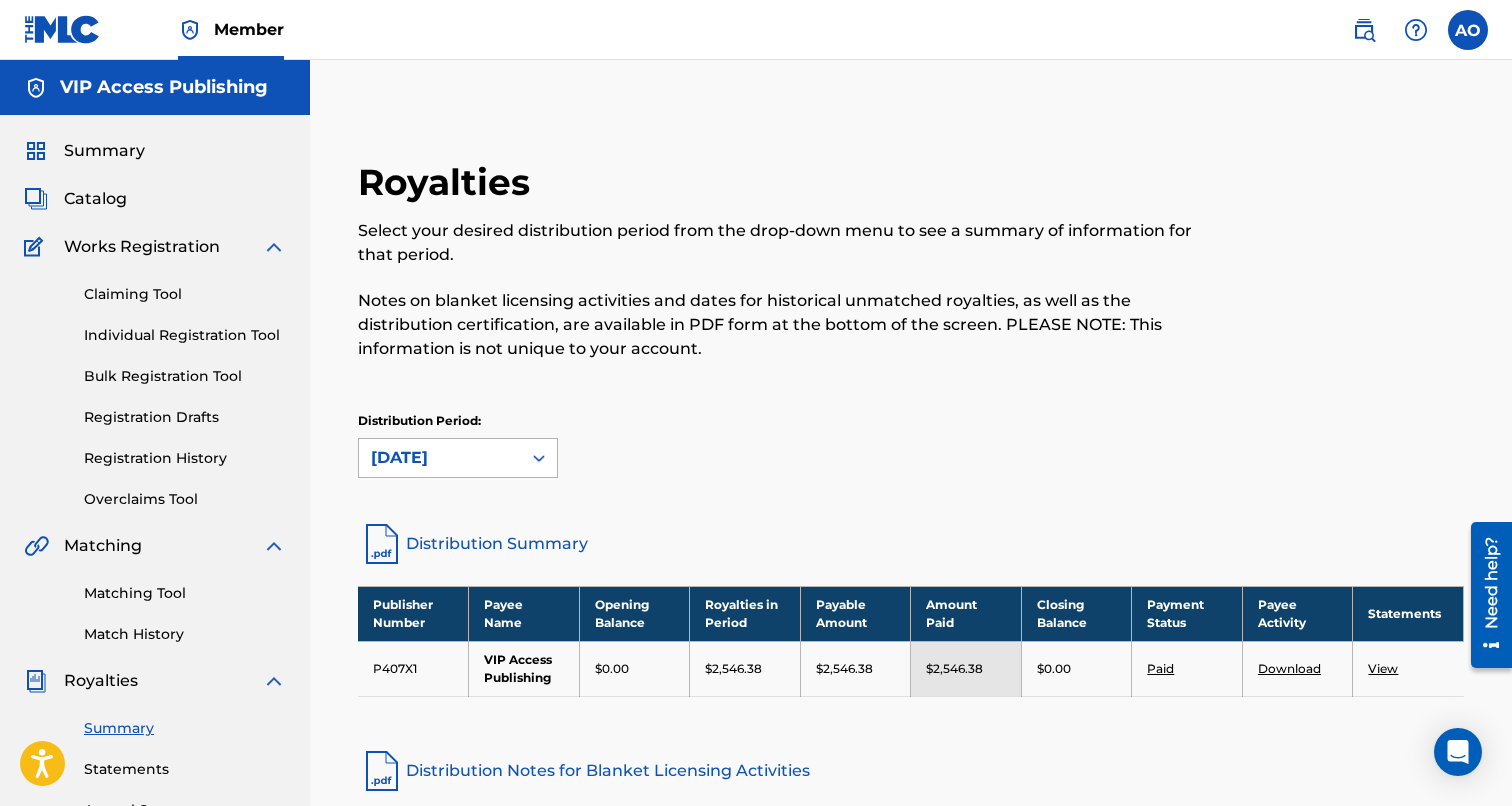 click on "[DATE]" at bounding box center (440, 458) 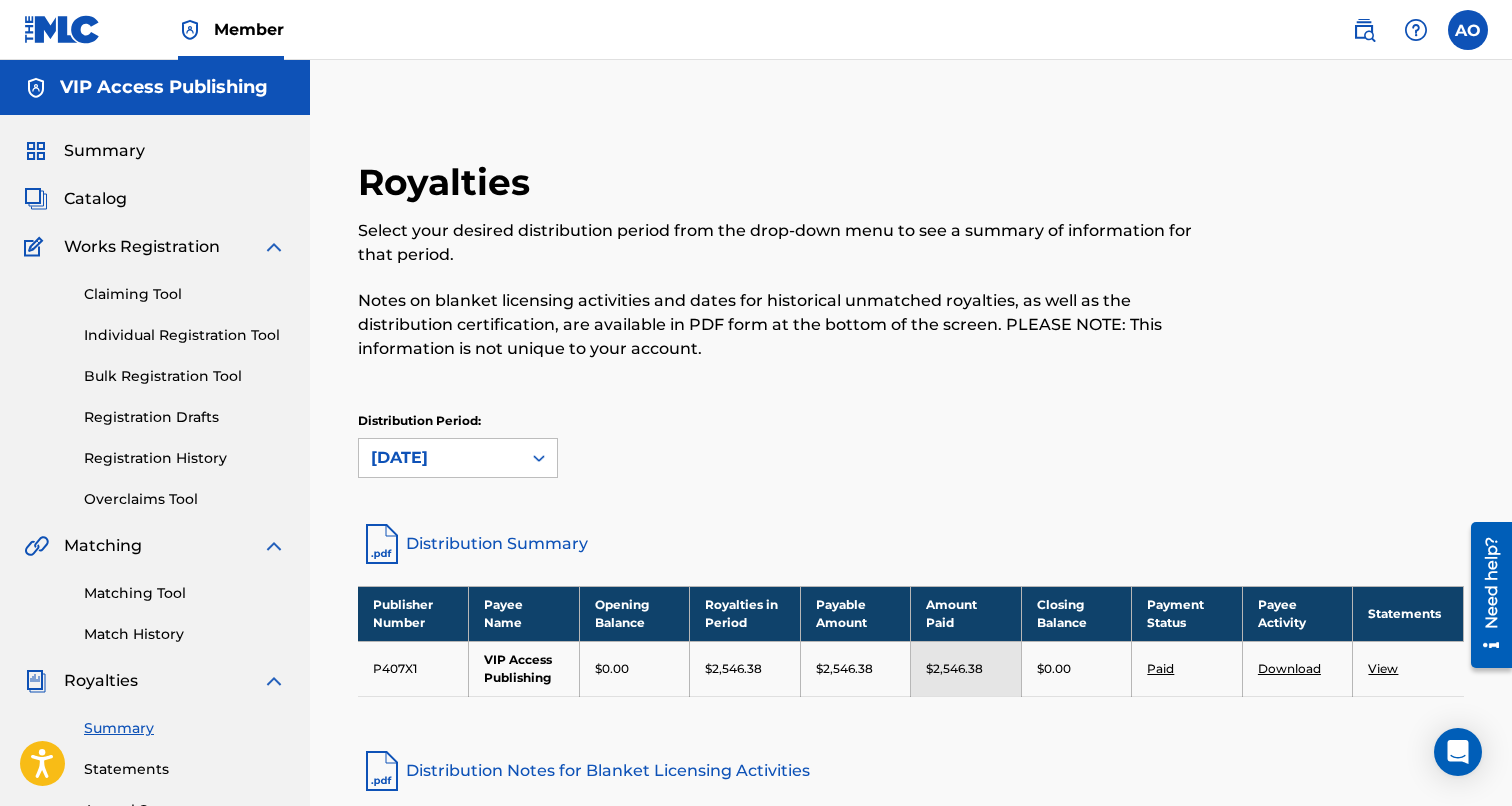 click on "Royalties Select your desired distribution period from the drop-down menu to see a summary of information for that period. Notes on blanket licensing activities and dates for historical unmatched royalties, as well as the distribution certification, are available in PDF form at the bottom of the screen. PLEASE NOTE: This information is not unique to your account. Distribution Period: [DATE]" at bounding box center [911, 328] 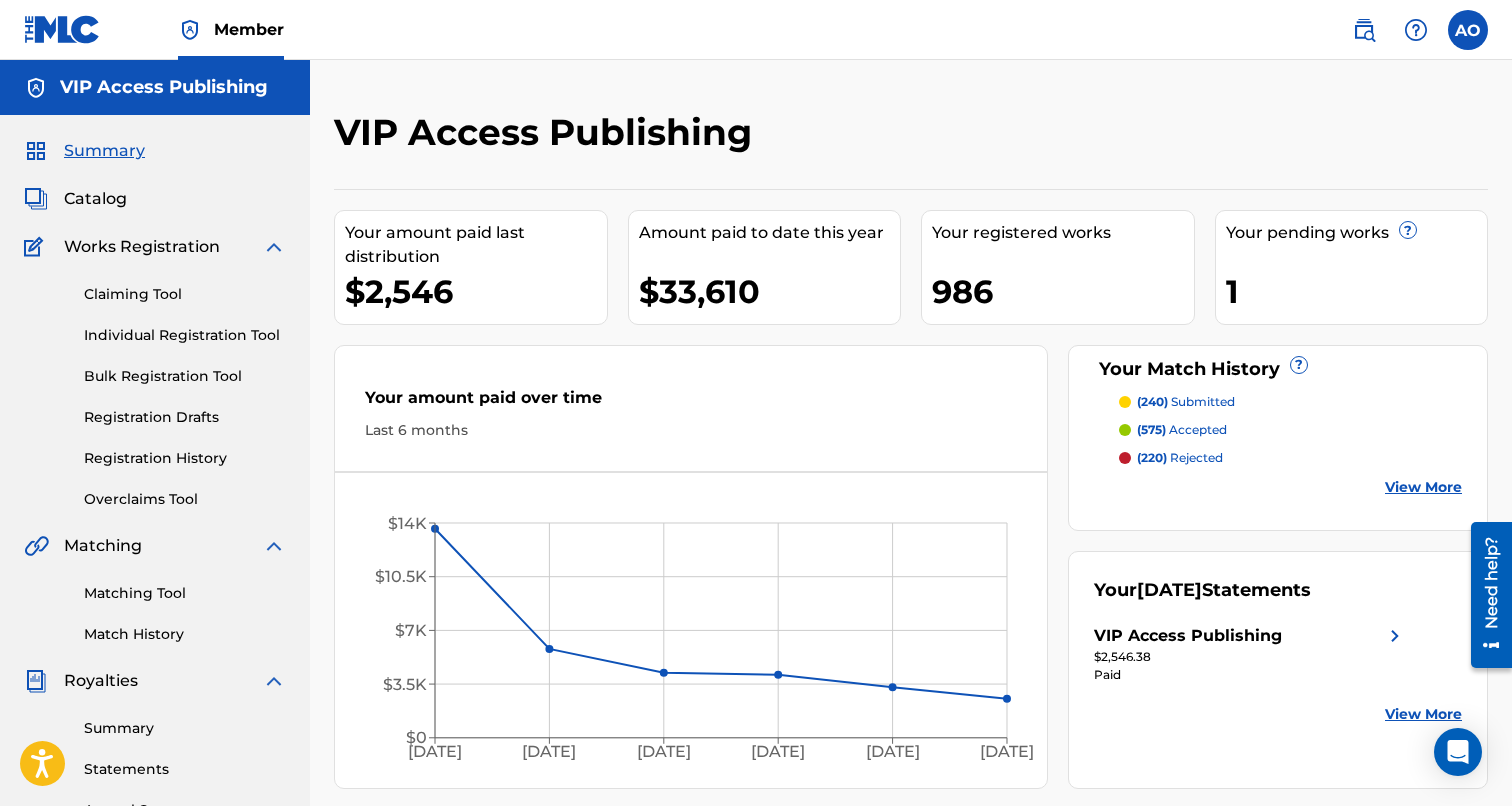 click on "Summary" at bounding box center (104, 151) 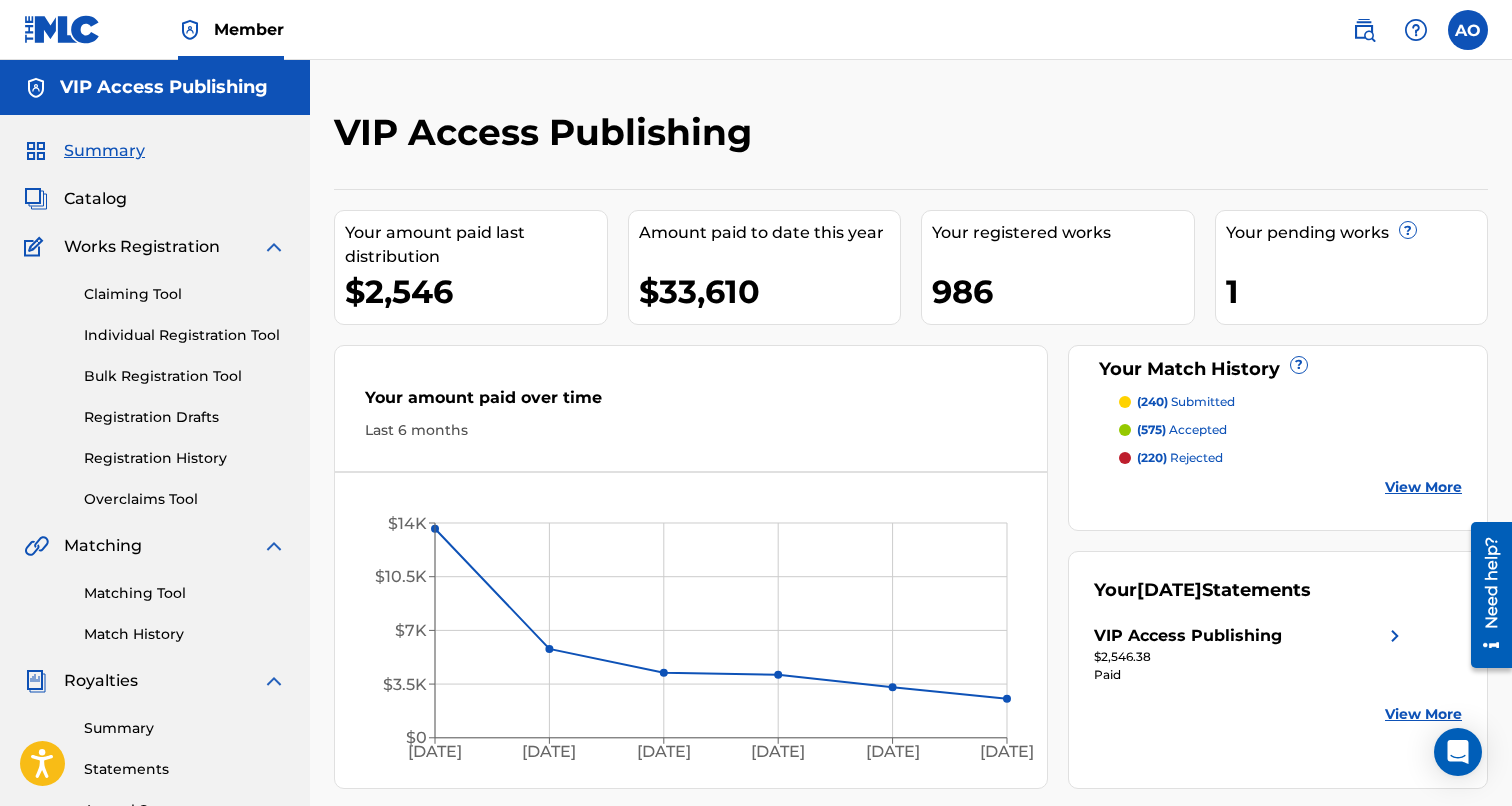 click on "Registration History" at bounding box center [185, 458] 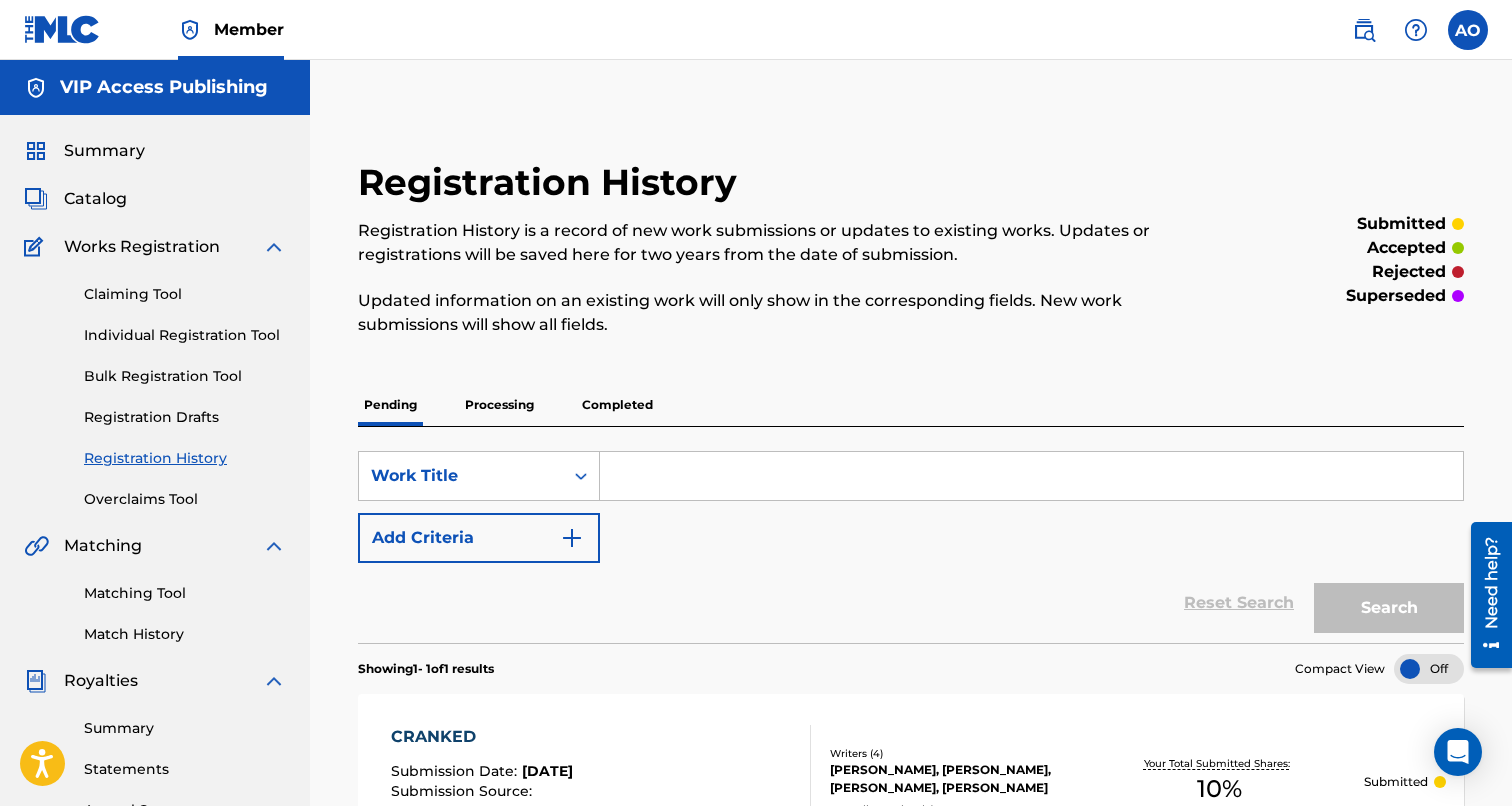 click on "Processing" at bounding box center (499, 405) 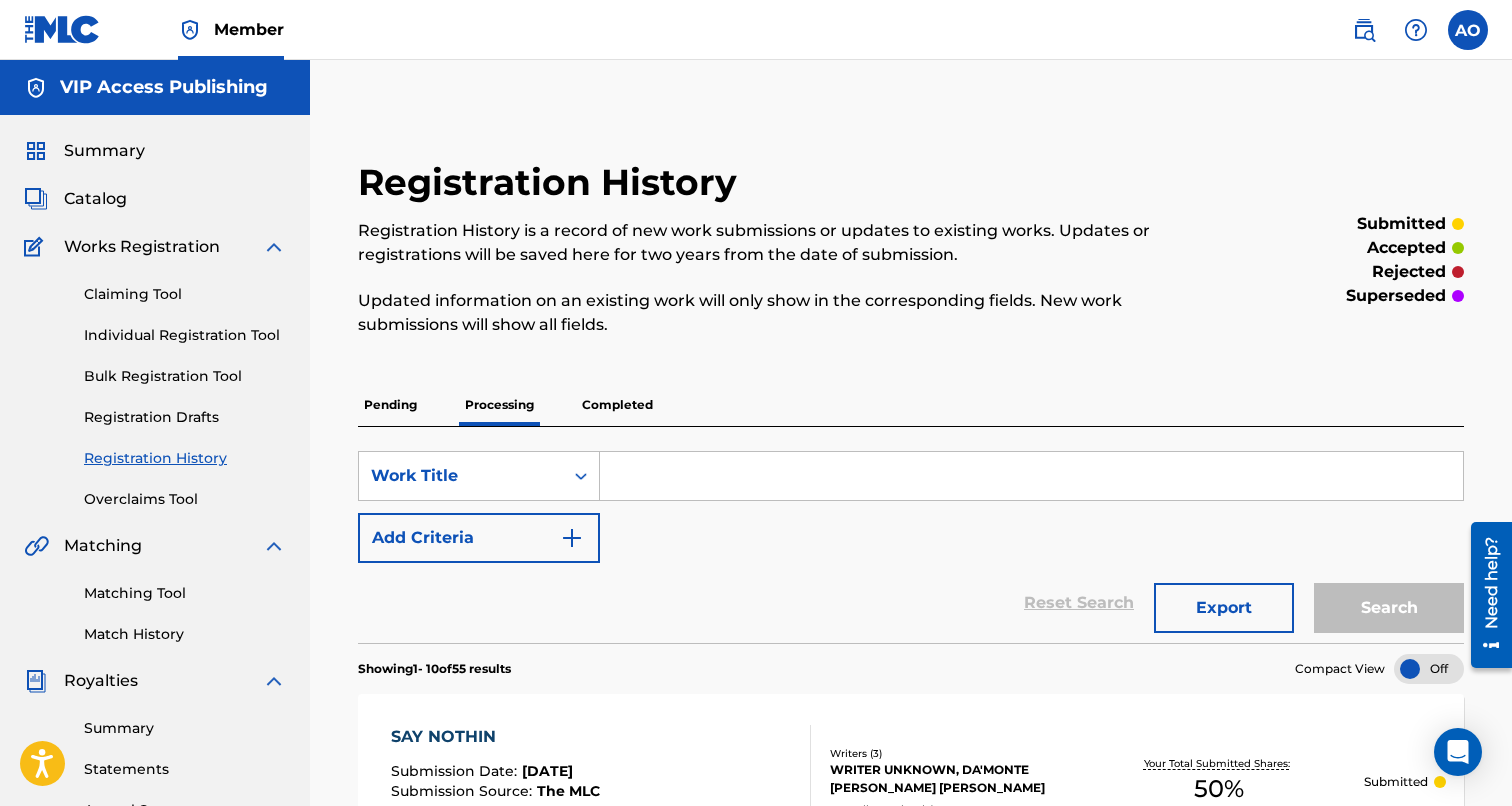 click on "Completed" at bounding box center (617, 405) 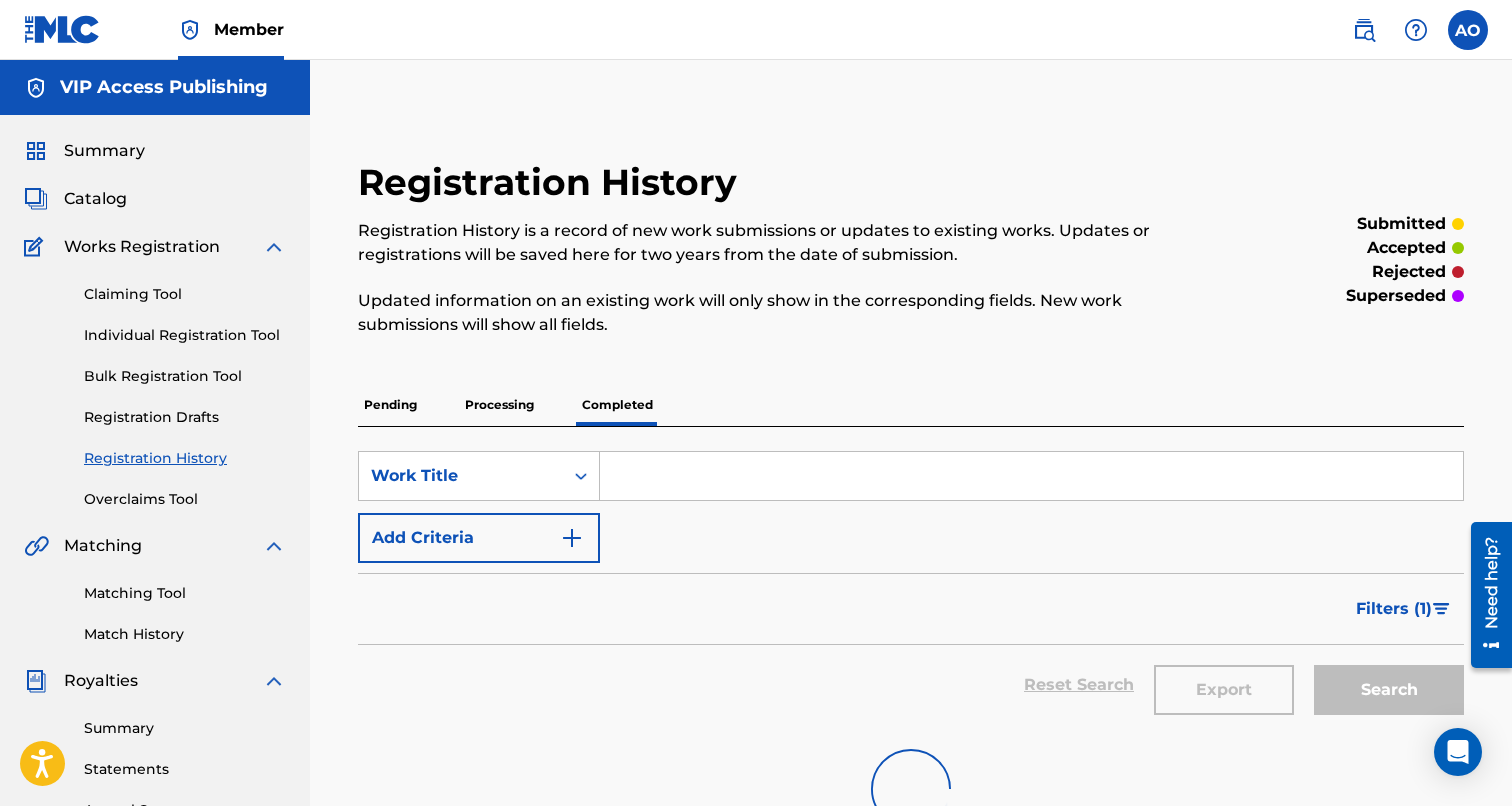 click on "Pending" at bounding box center (390, 405) 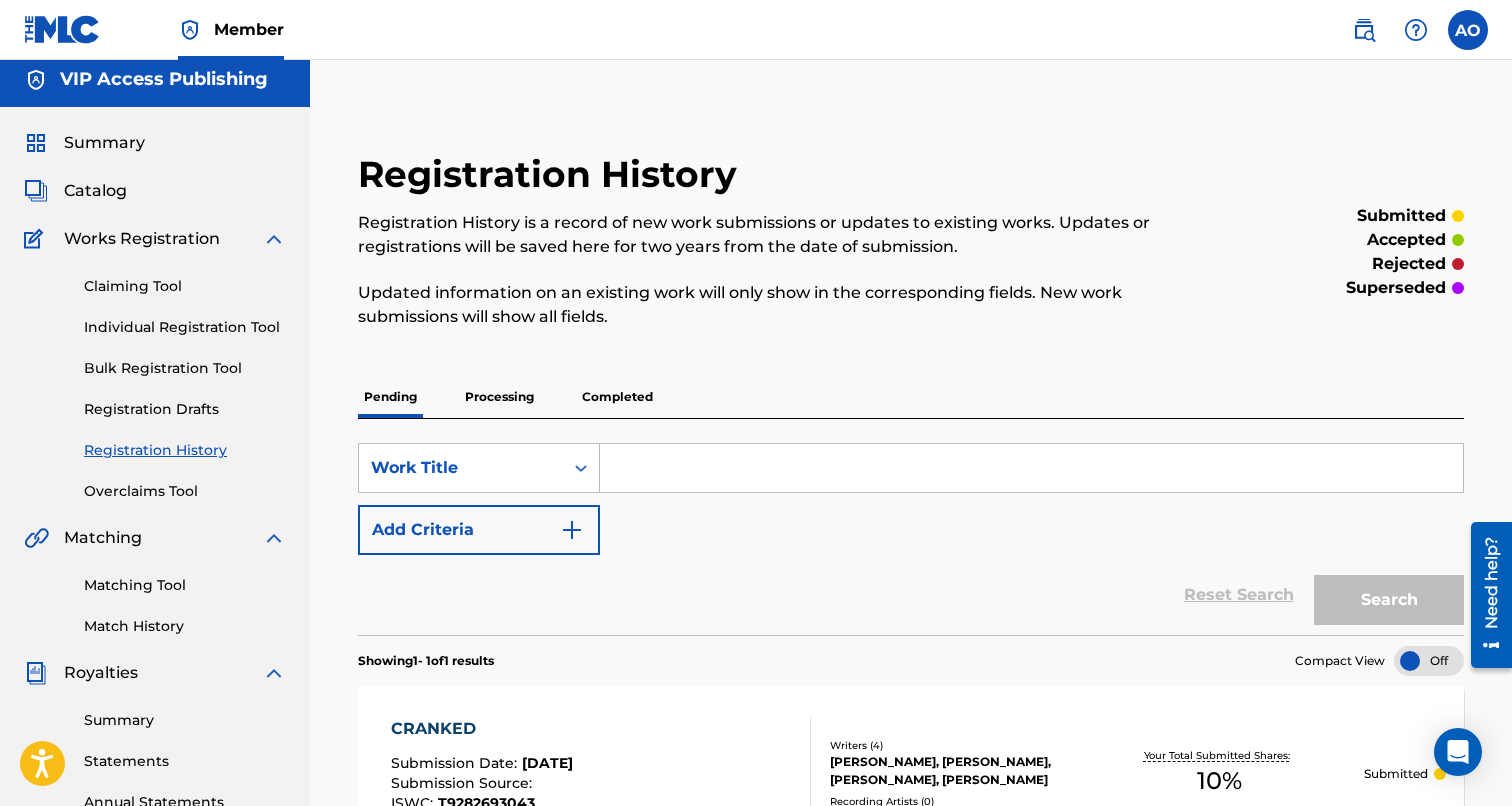 scroll, scrollTop: 0, scrollLeft: 0, axis: both 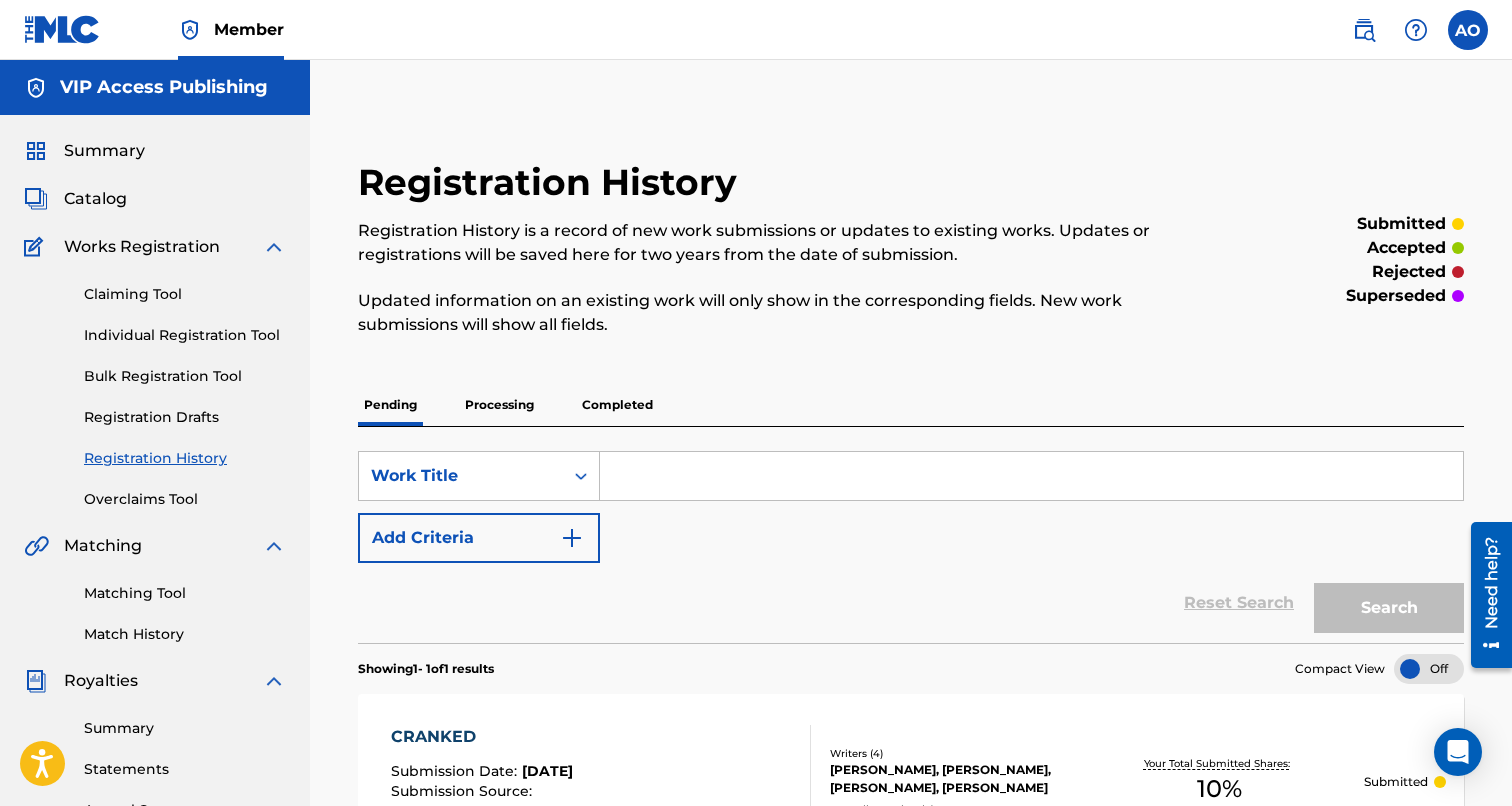 click on "Summary" at bounding box center [104, 151] 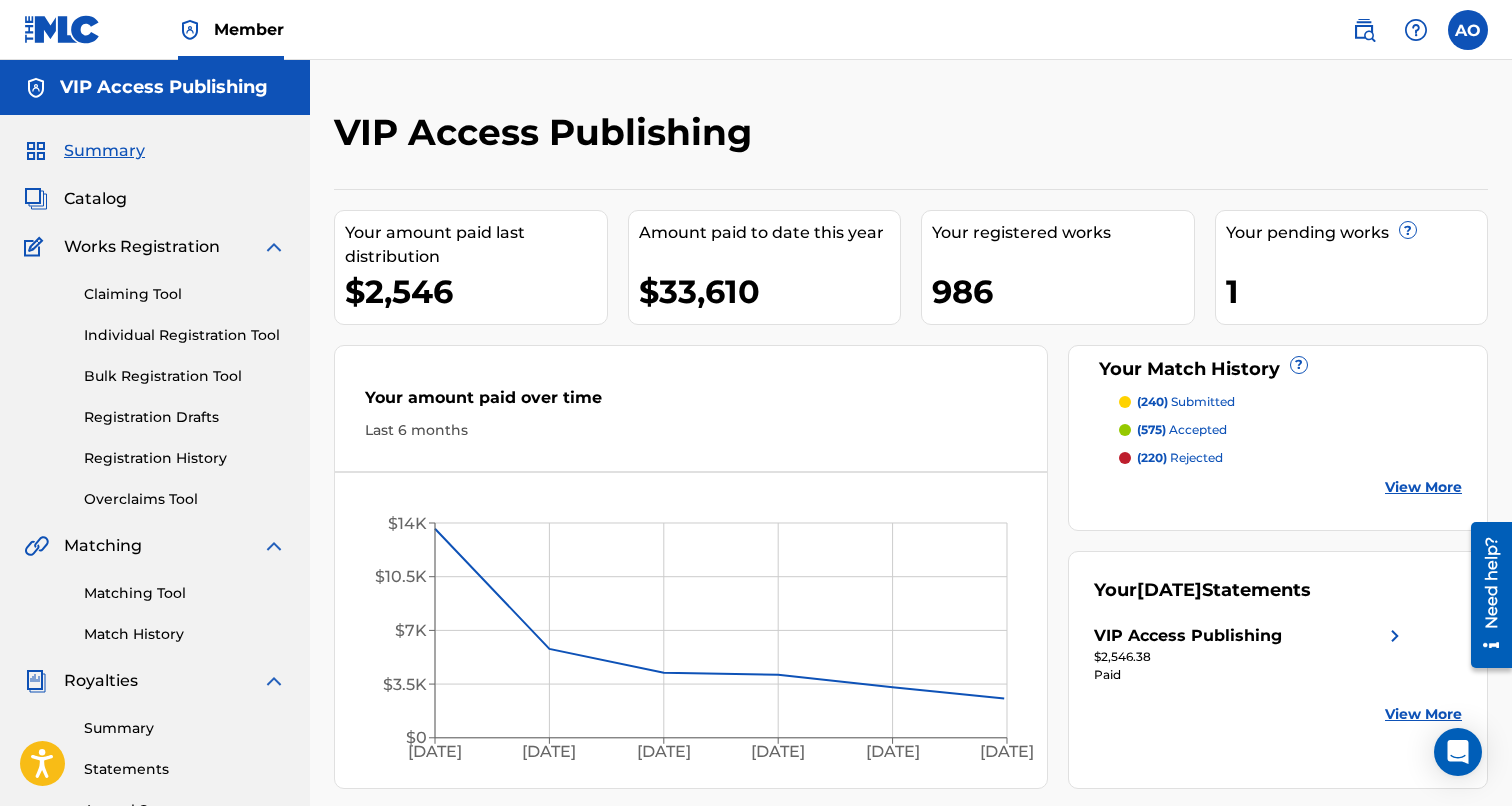 click on "Catalog" at bounding box center [155, 199] 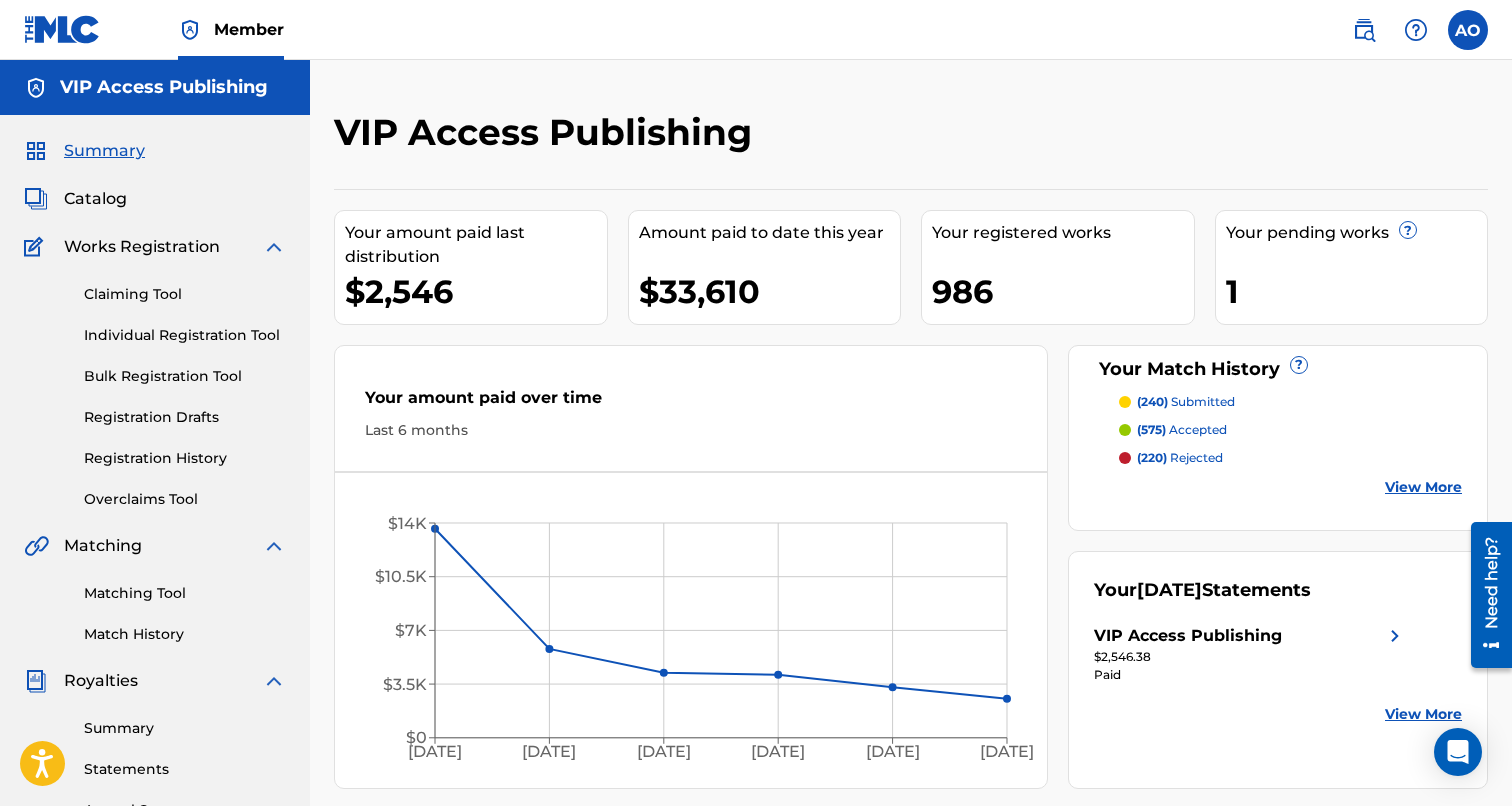 click on "Catalog" at bounding box center [95, 199] 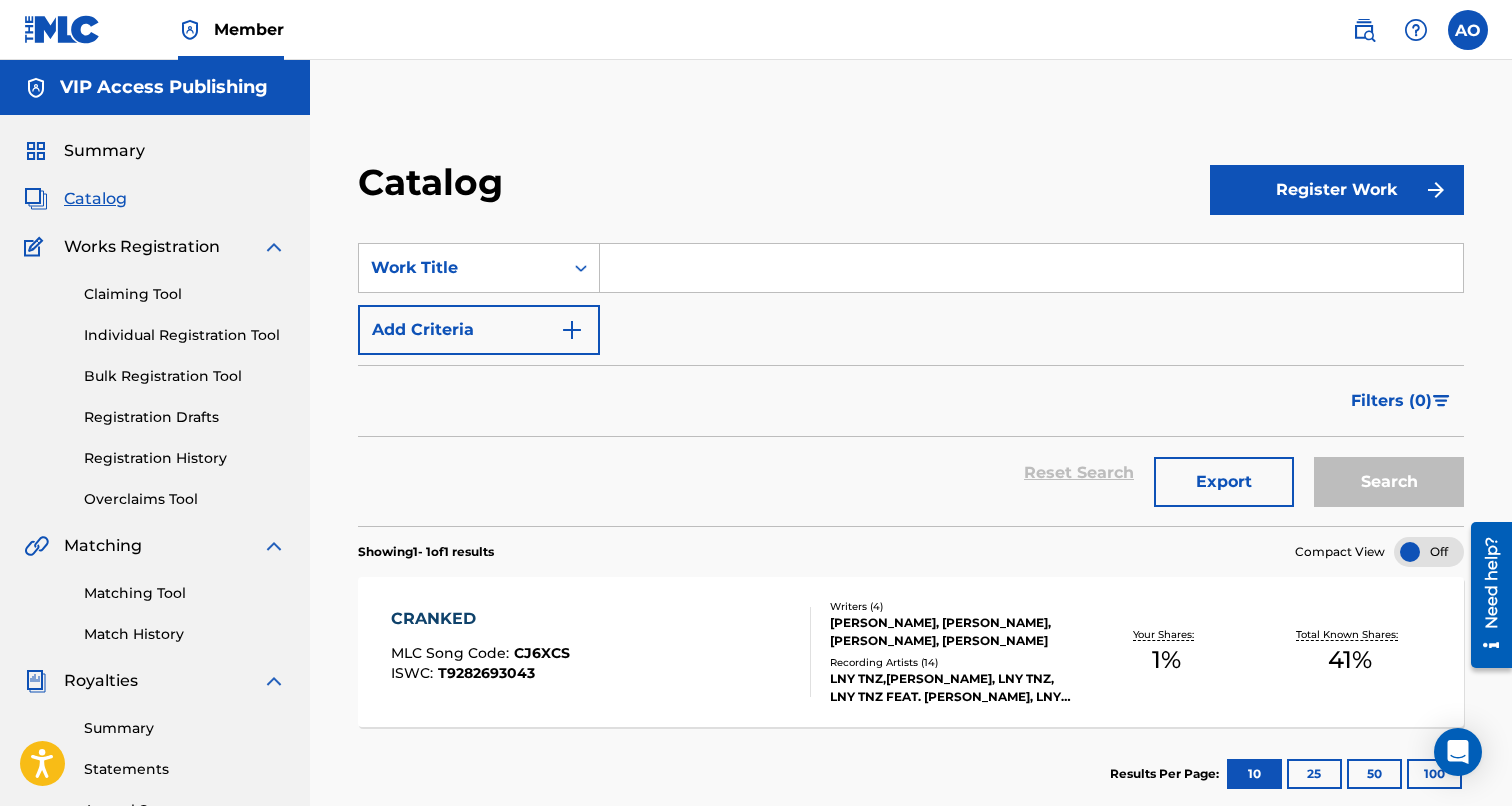click at bounding box center [1031, 268] 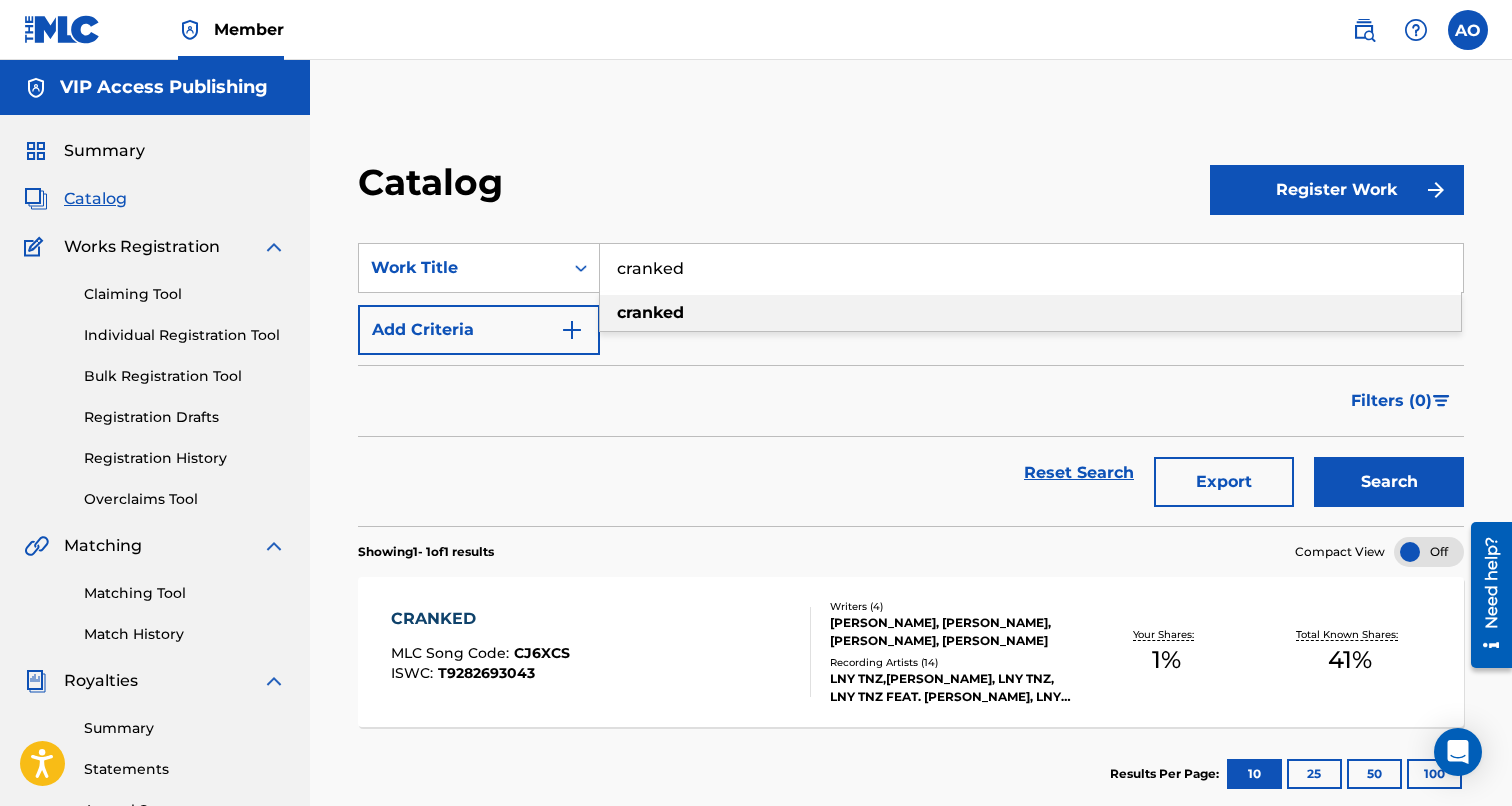 type on "cranked" 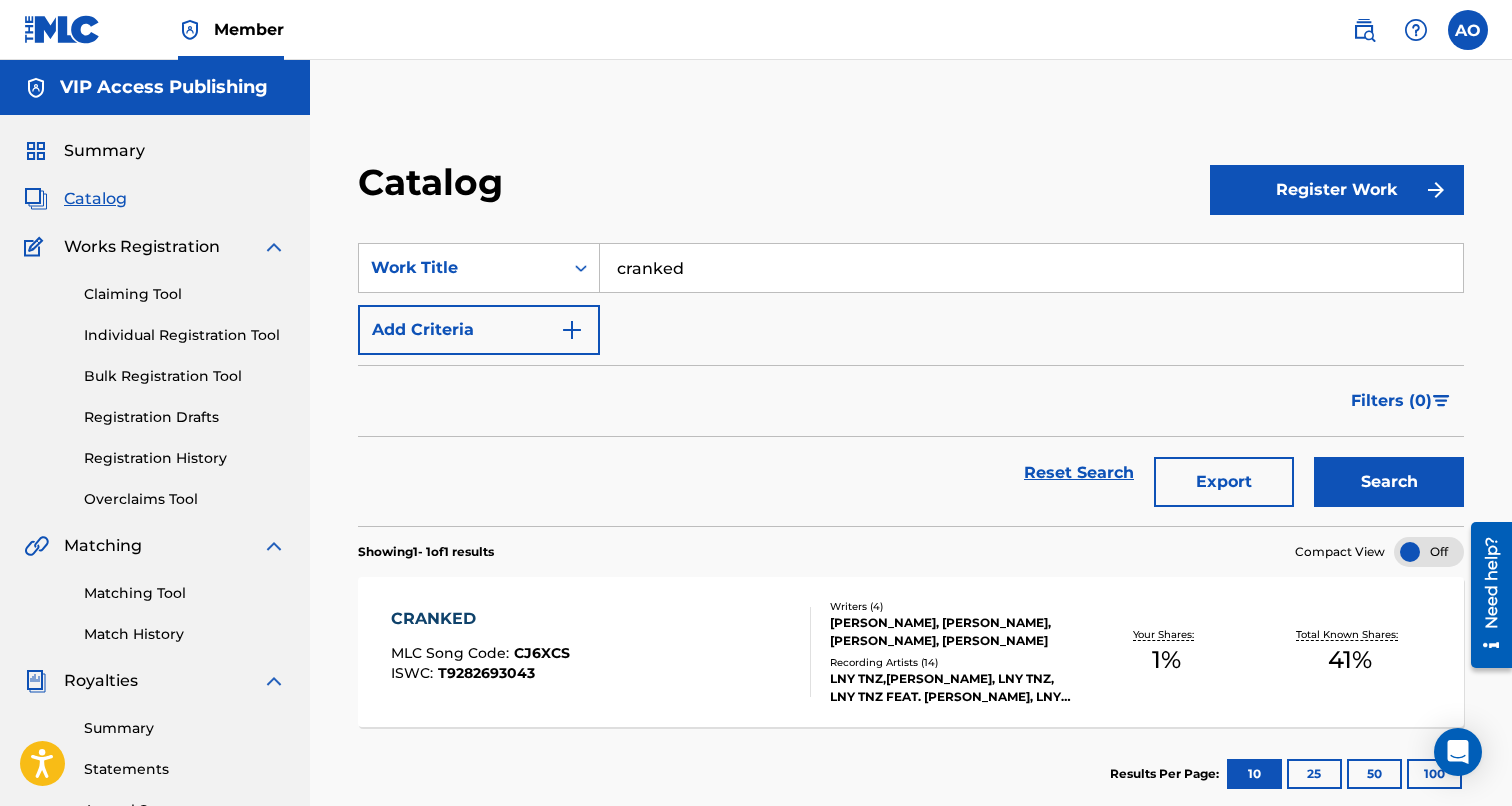 click on "cranked" at bounding box center (1031, 268) 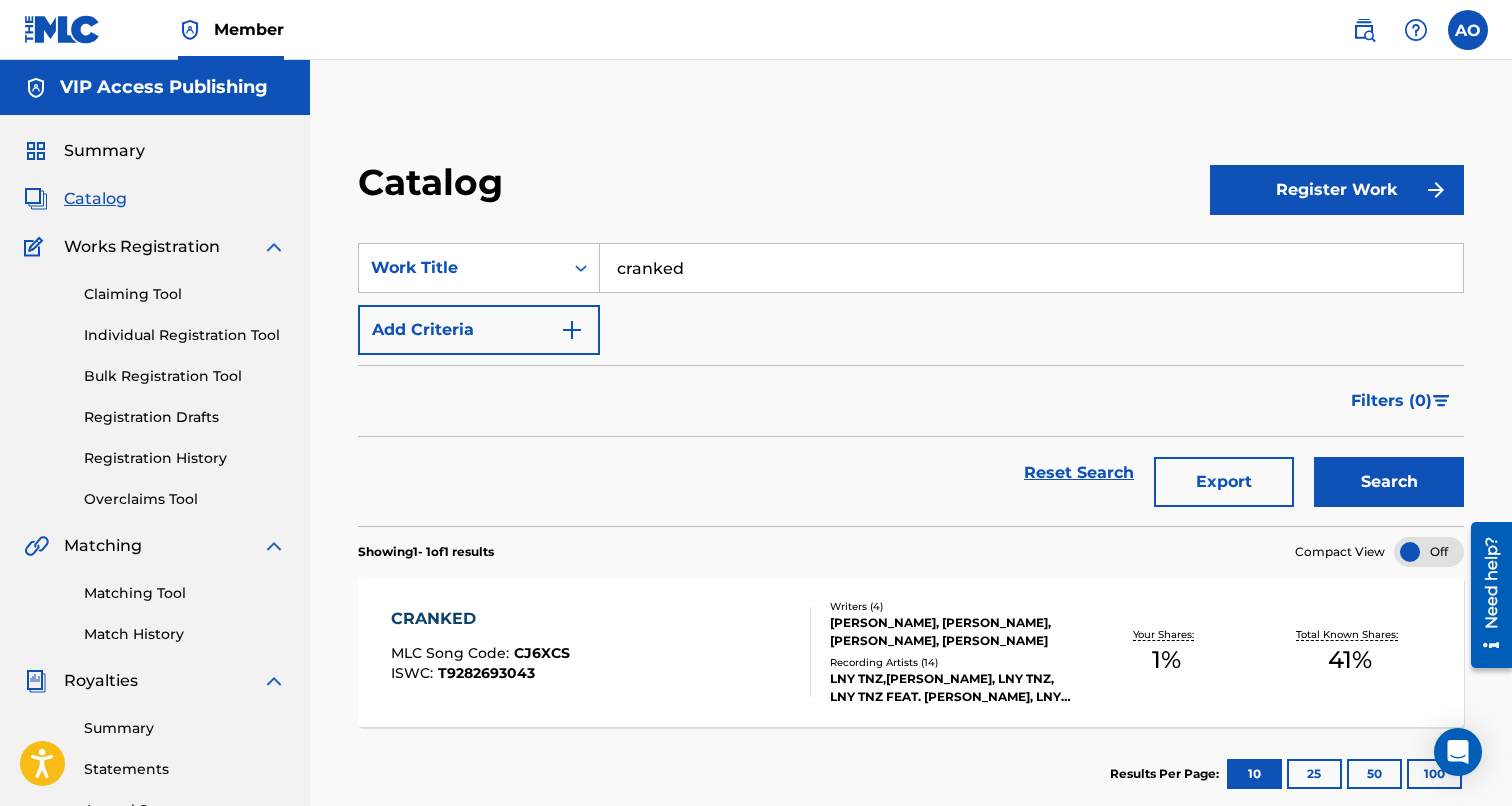 click on "CRANKED" at bounding box center (480, 619) 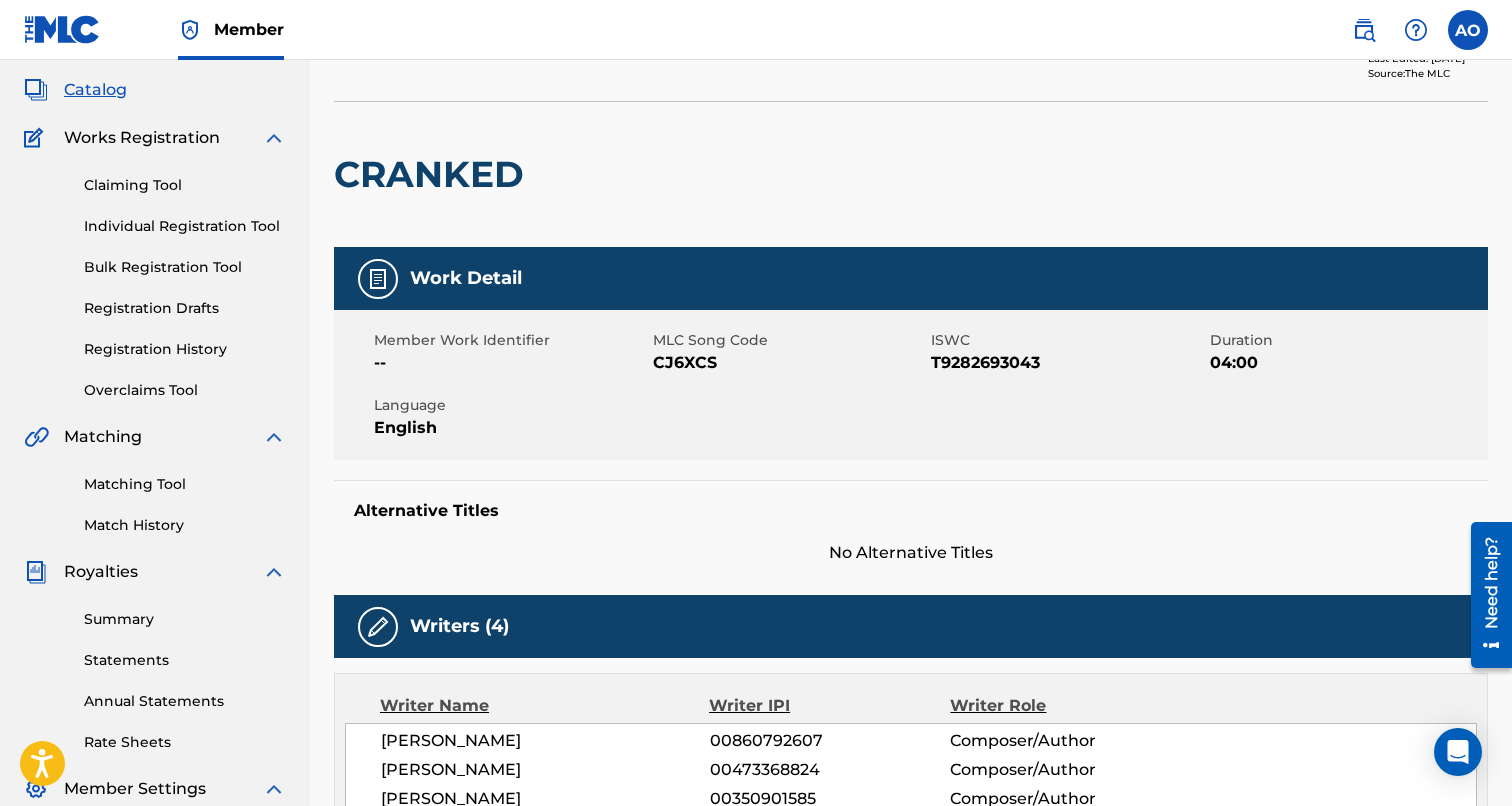 scroll, scrollTop: 0, scrollLeft: 0, axis: both 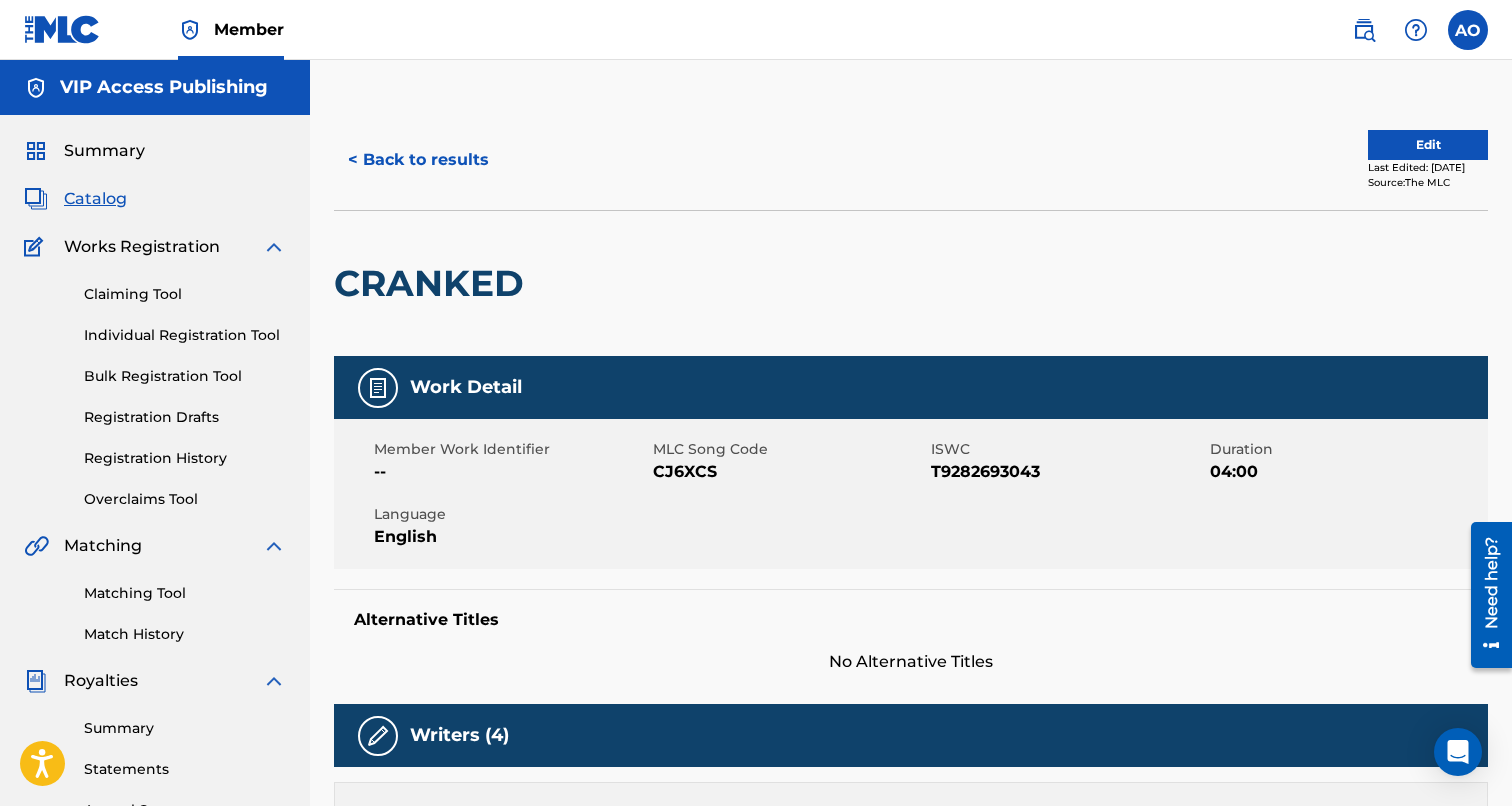 click on "Summary" at bounding box center [104, 151] 